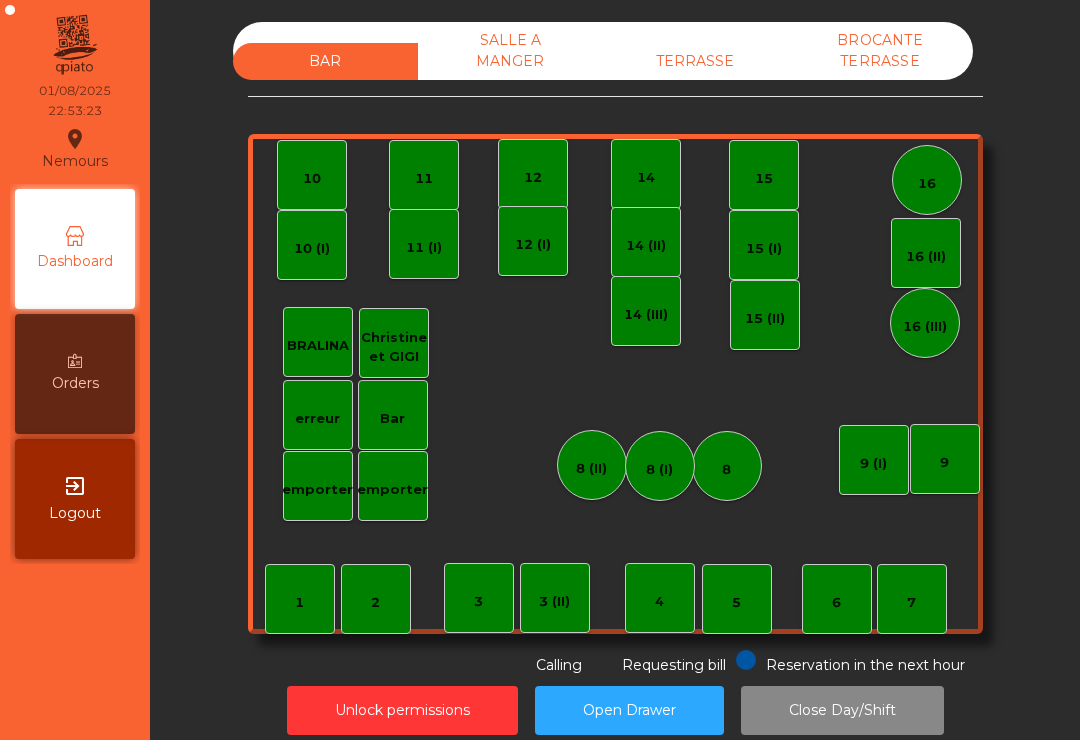 scroll, scrollTop: 0, scrollLeft: 0, axis: both 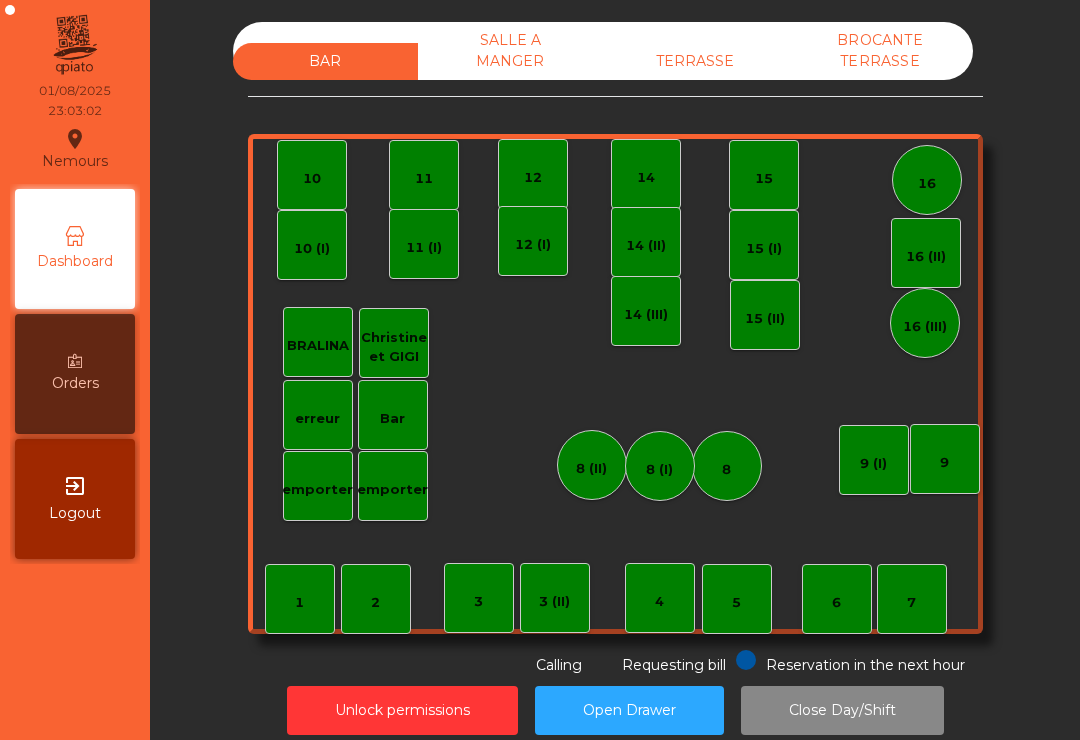 click on "SALLE A MANGER" 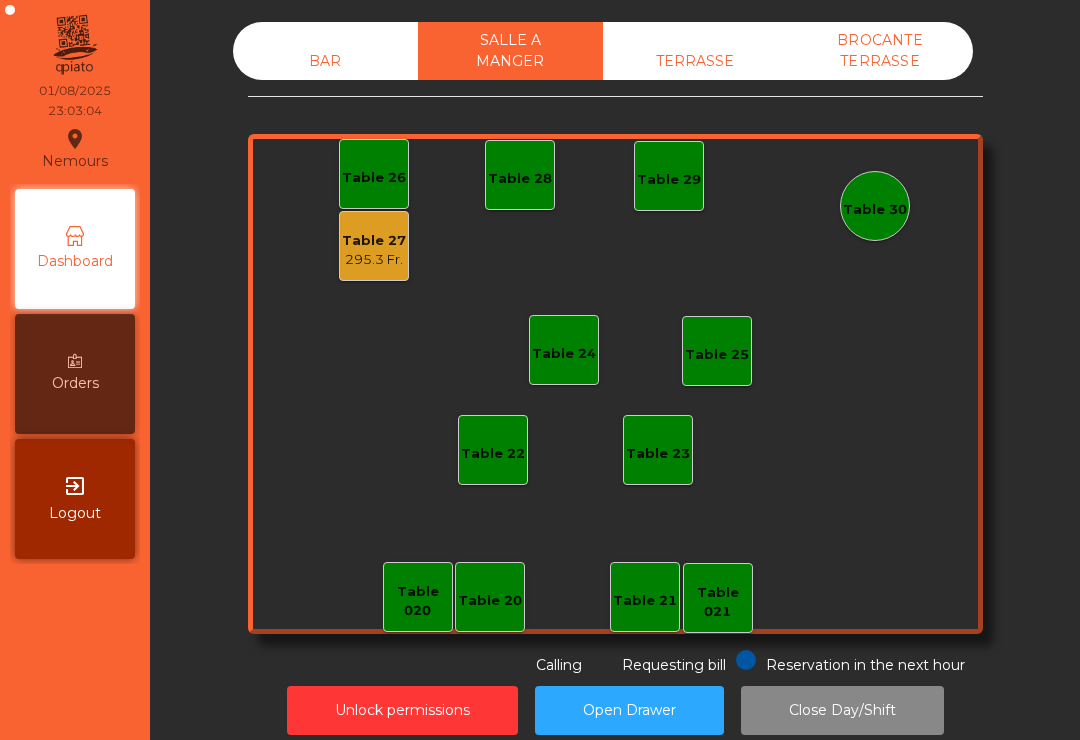 click on "TERRASSE" 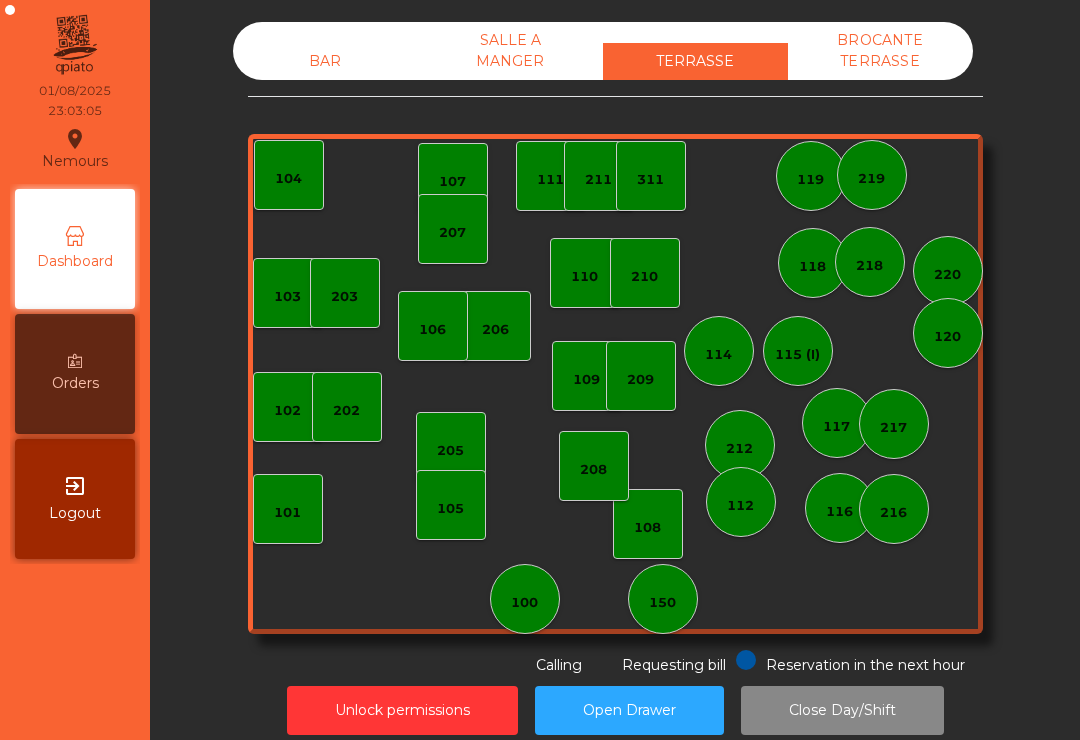 click on "BROCANTE TERRASSE" 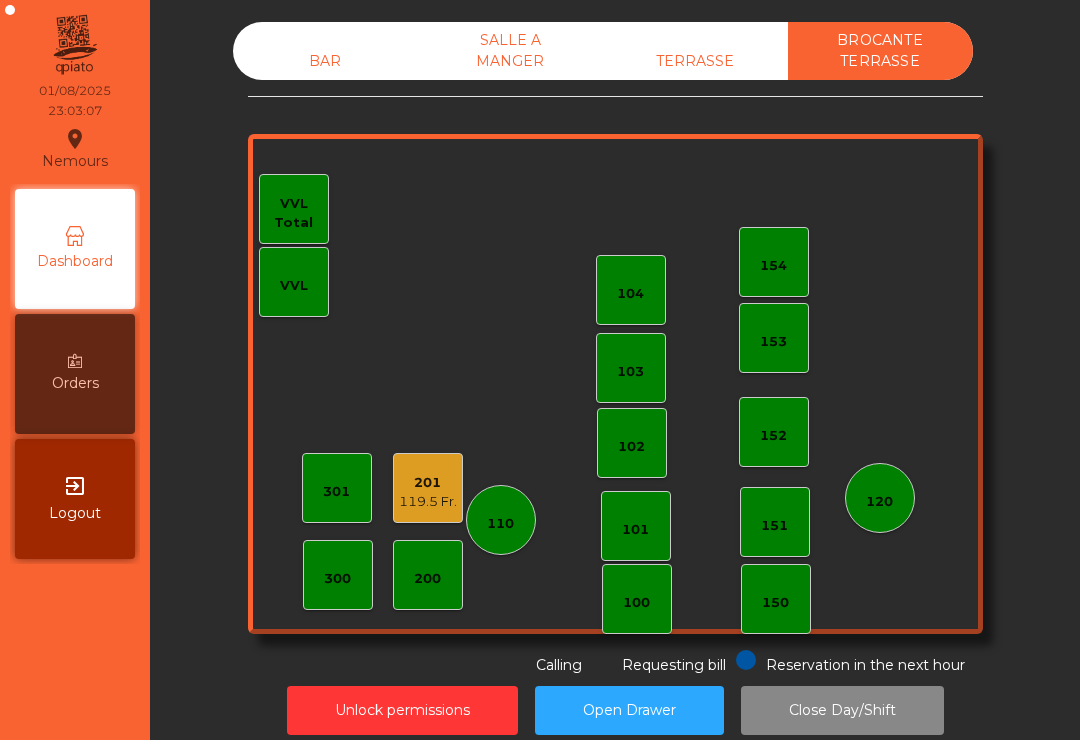 click on "BAR" 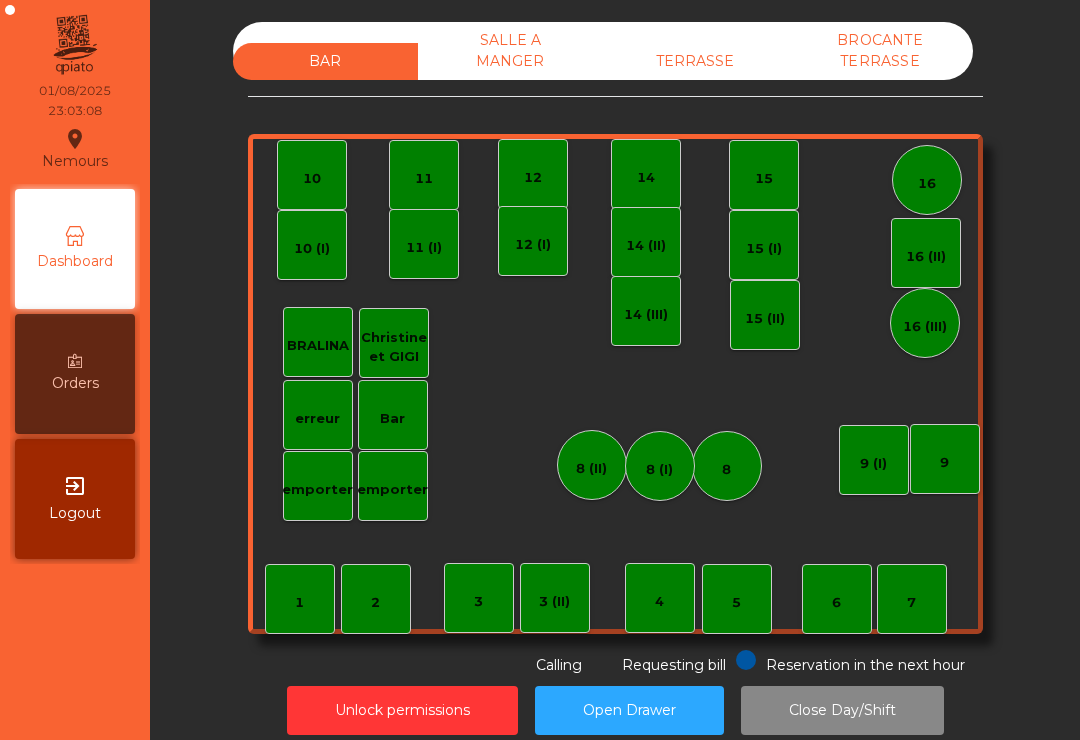 click on "Unlock permissions" 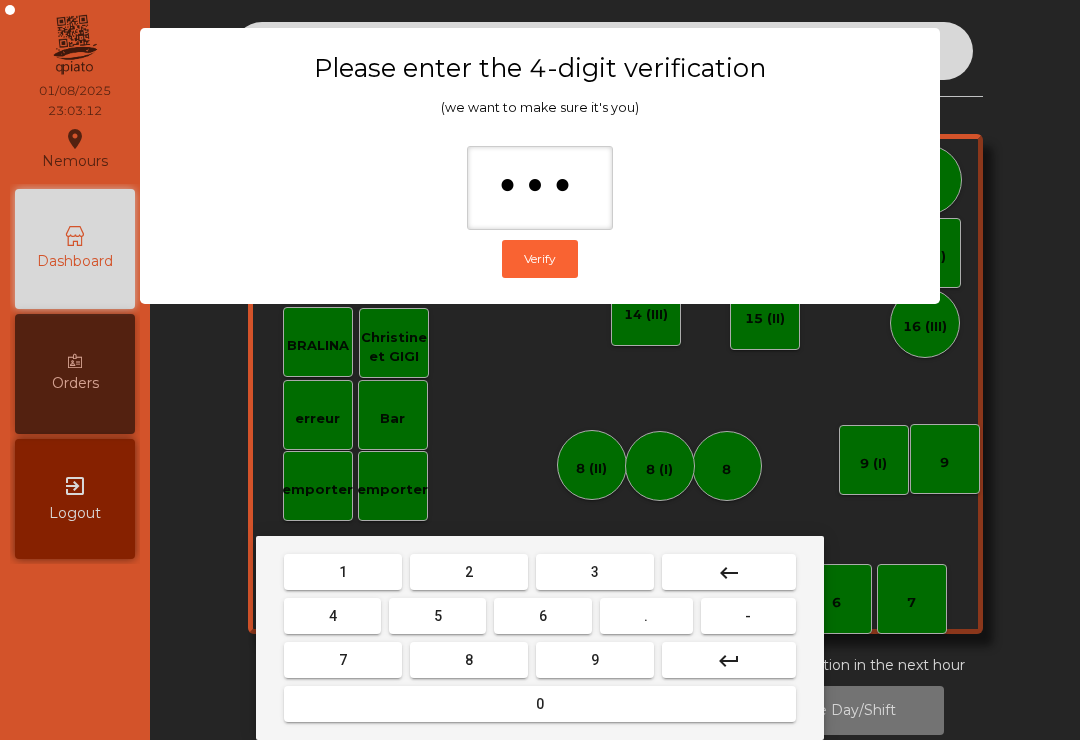 type on "****" 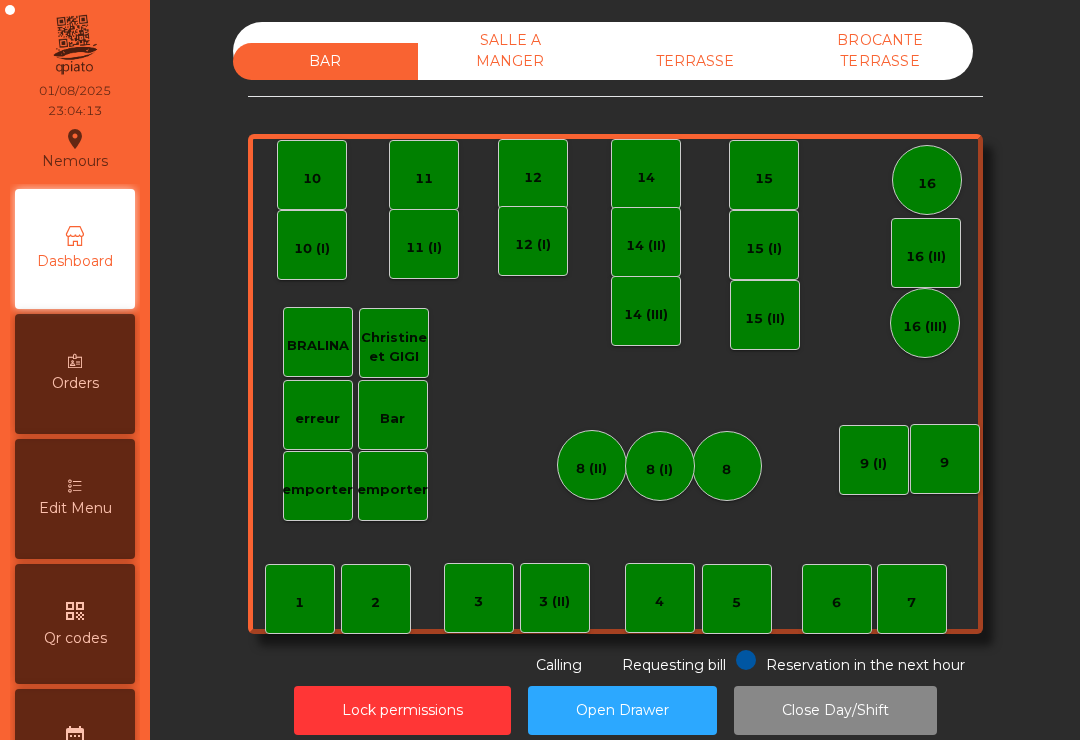 click on "TERRASSE" 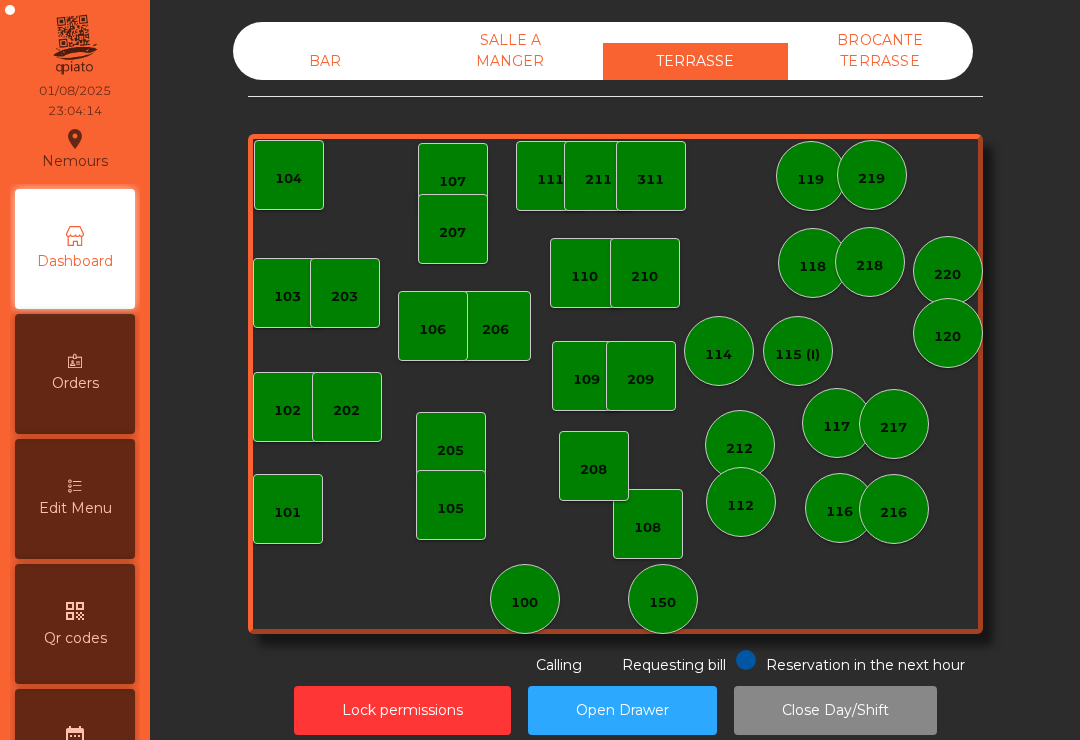 click on "SALLE A MANGER" 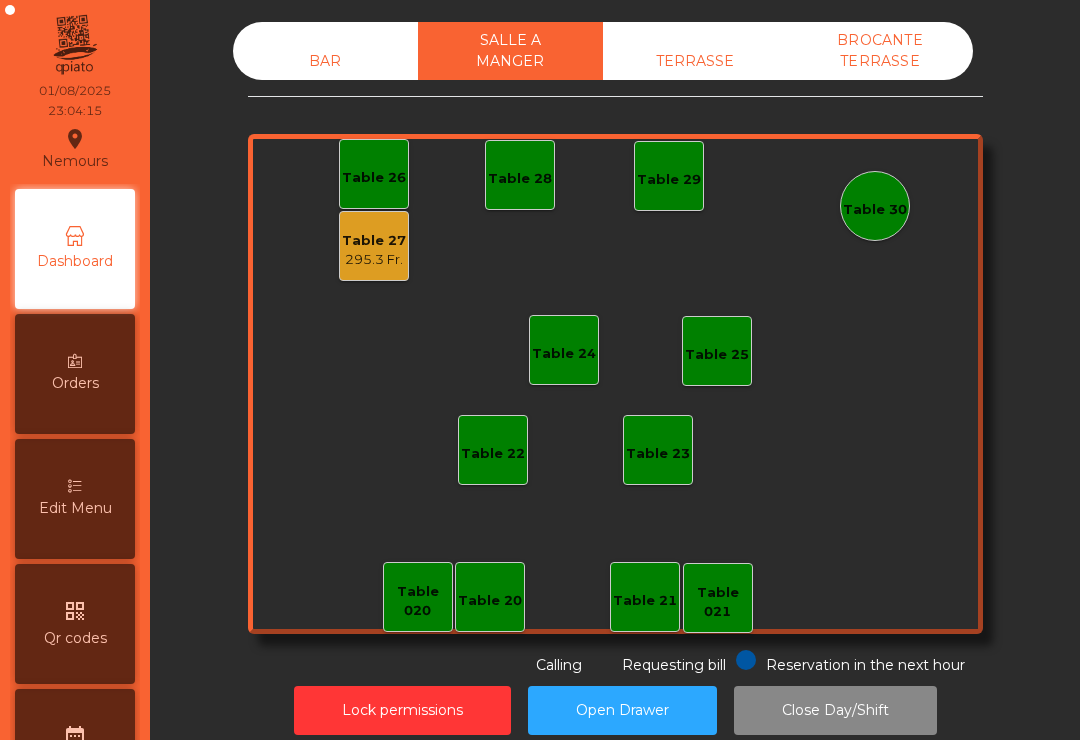 click on "Table 27" 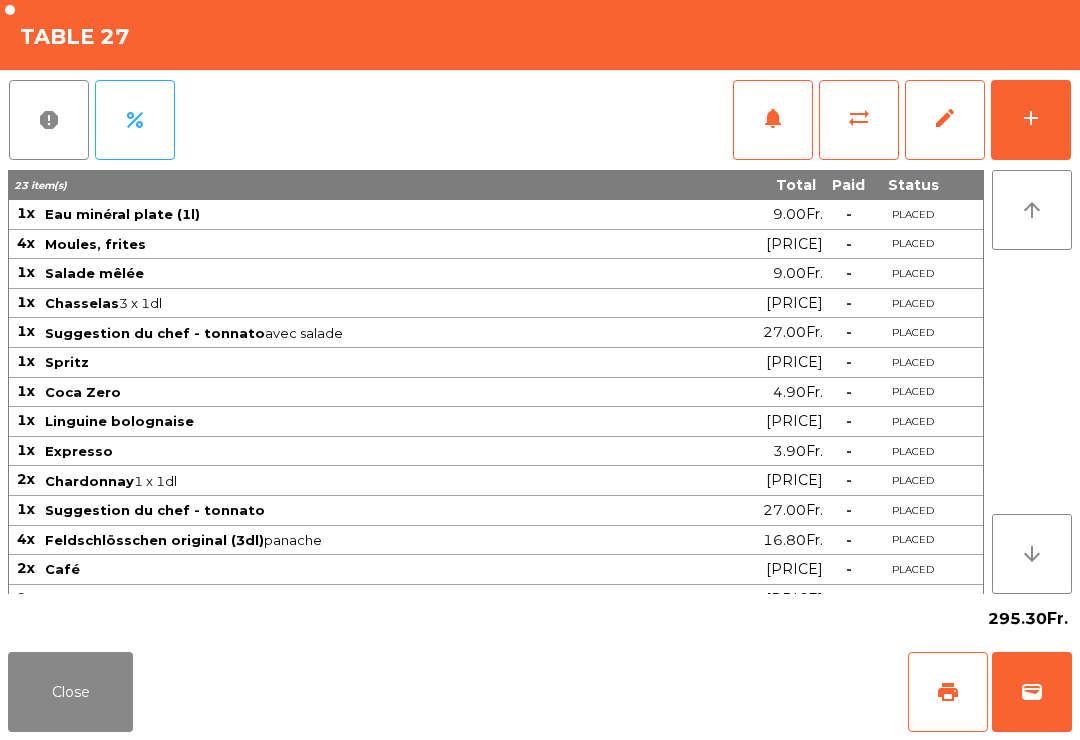 click on "edit" 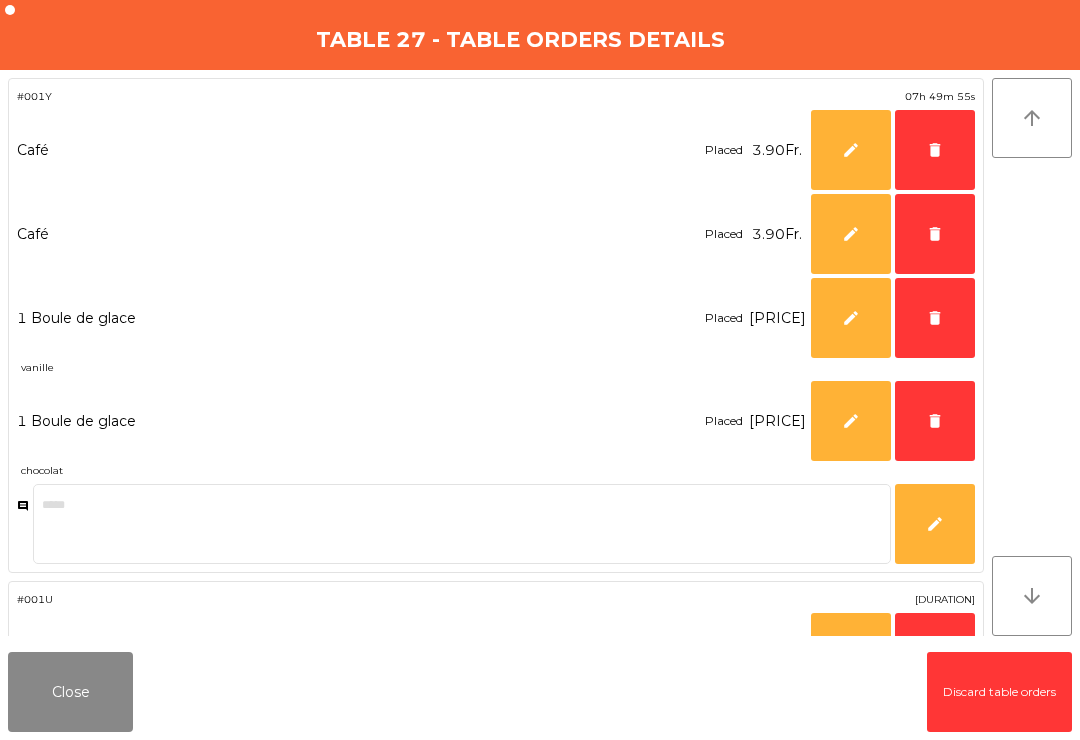 click on "delete" 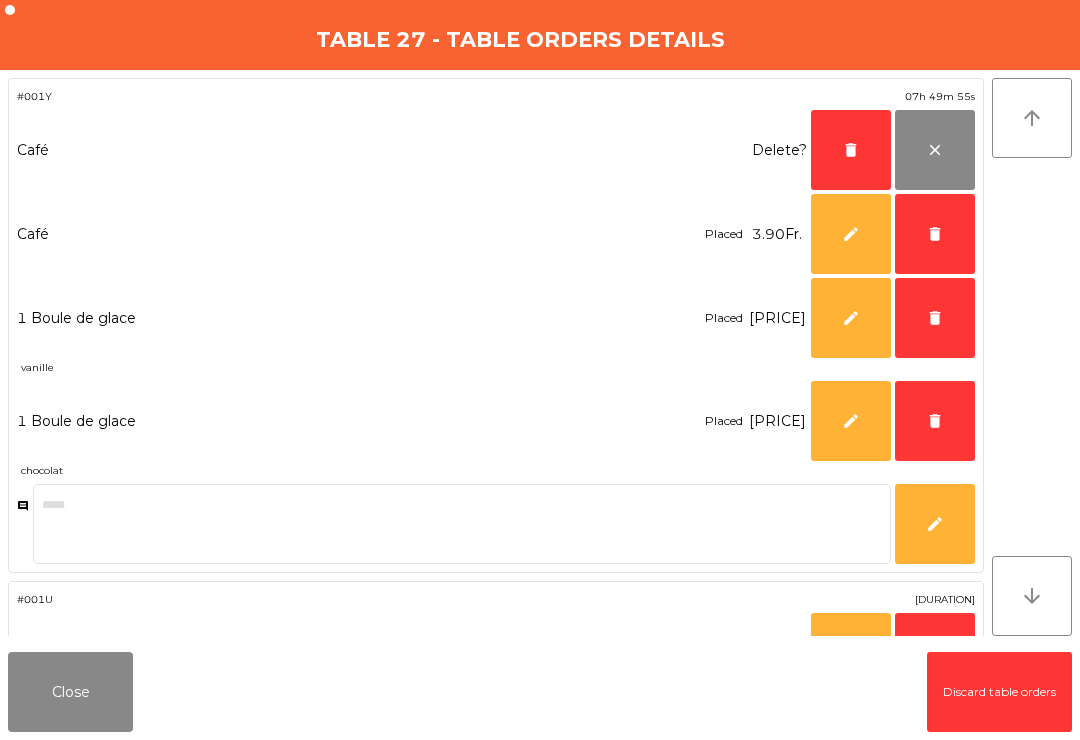 click on "delete" 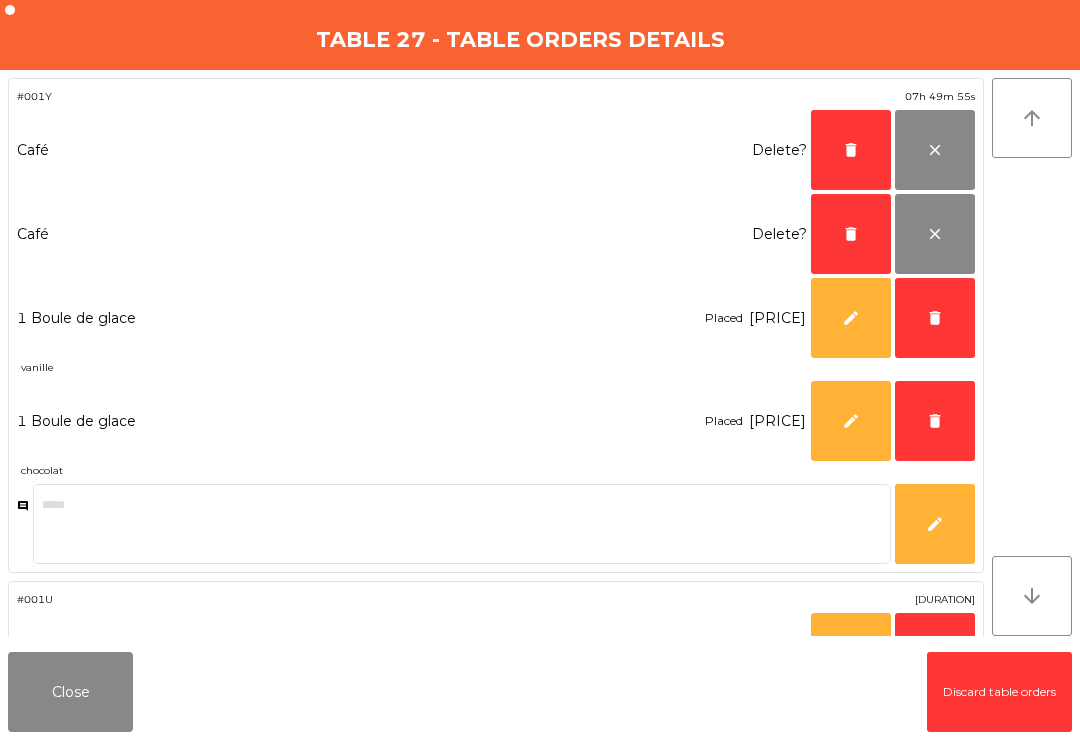 click on "delete" 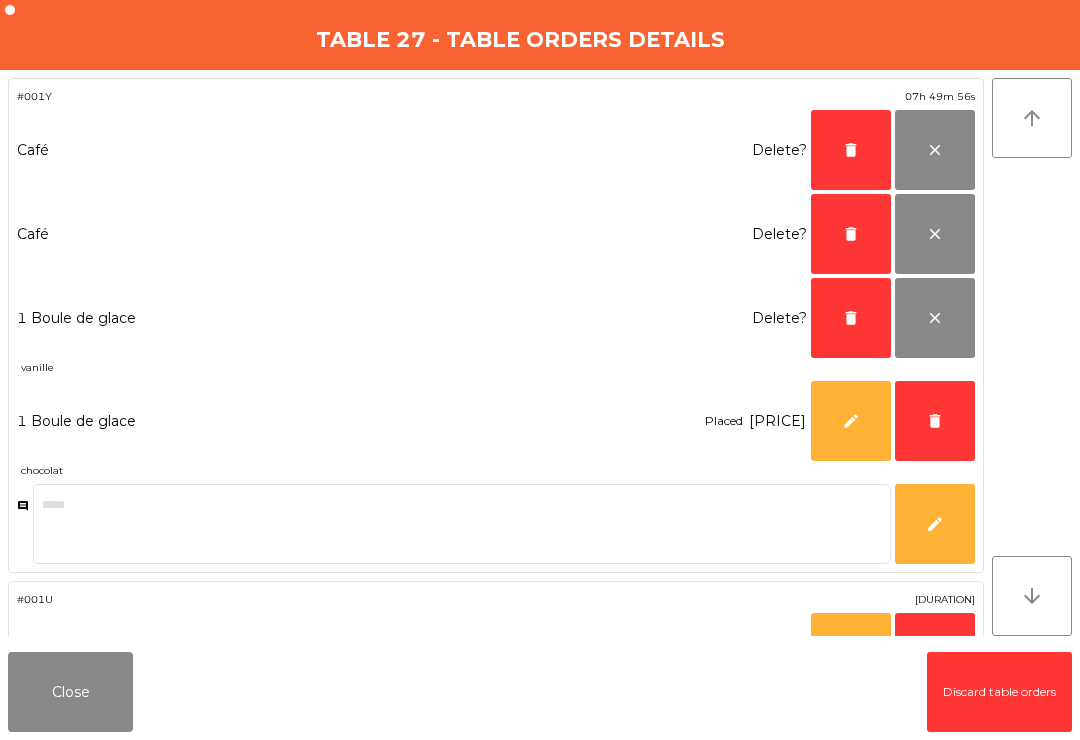 click on "delete" 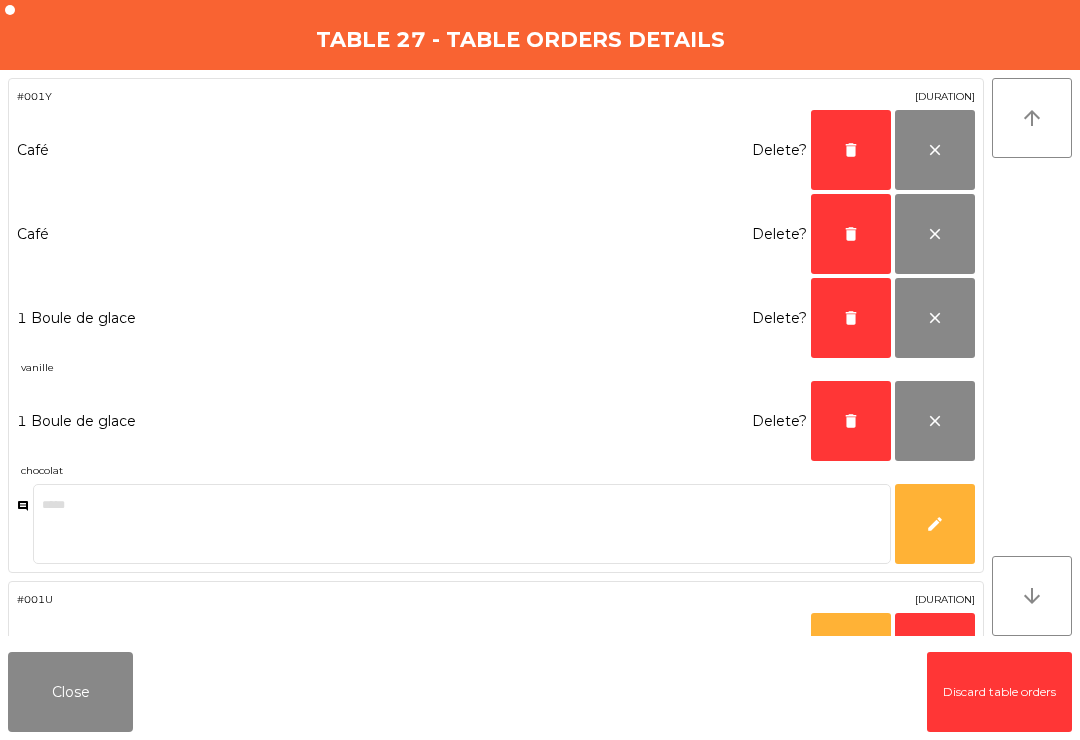 click on "delete" 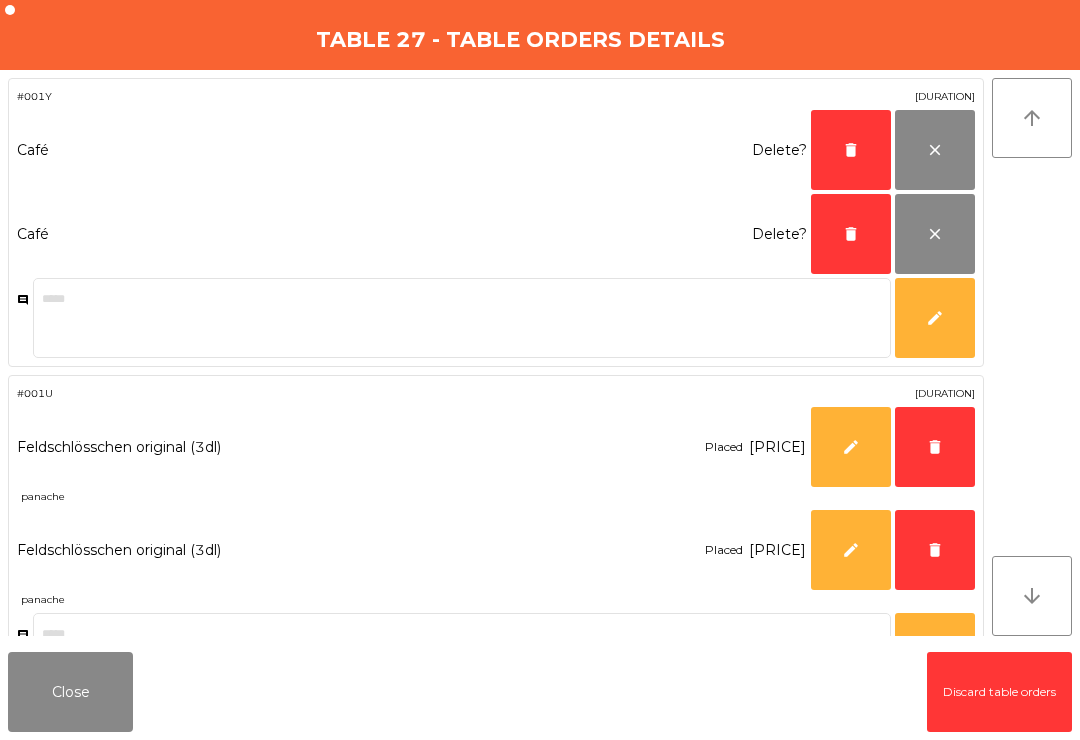 click on "delete" 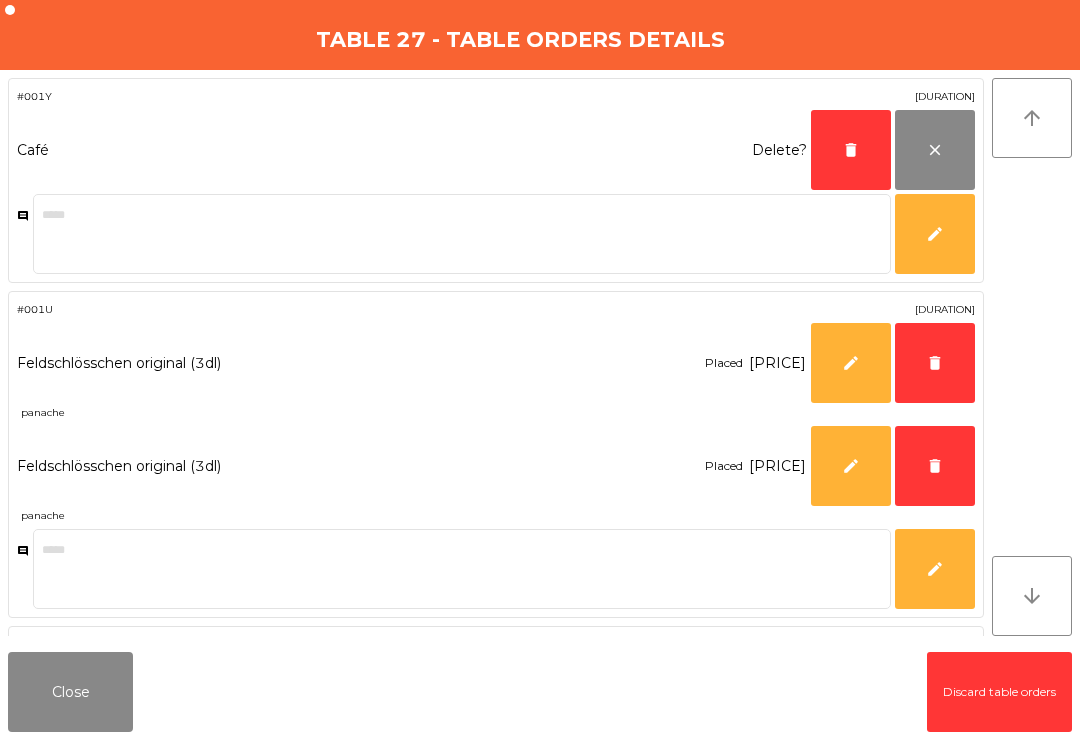 click on "delete" 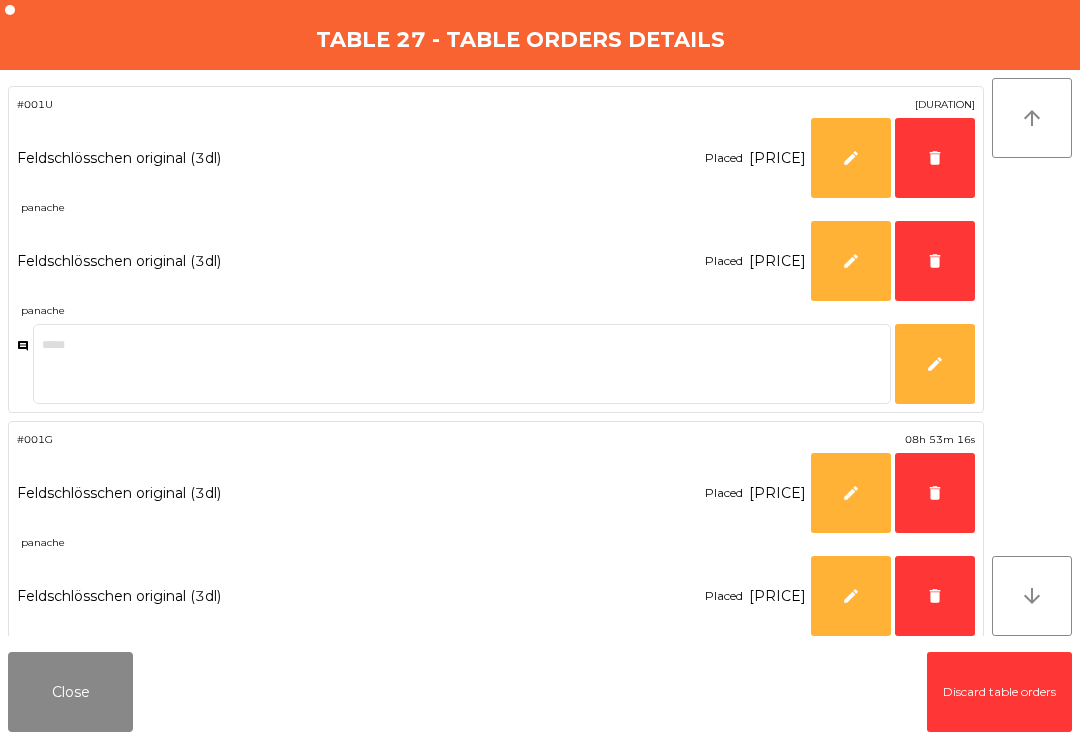 click on "delete" 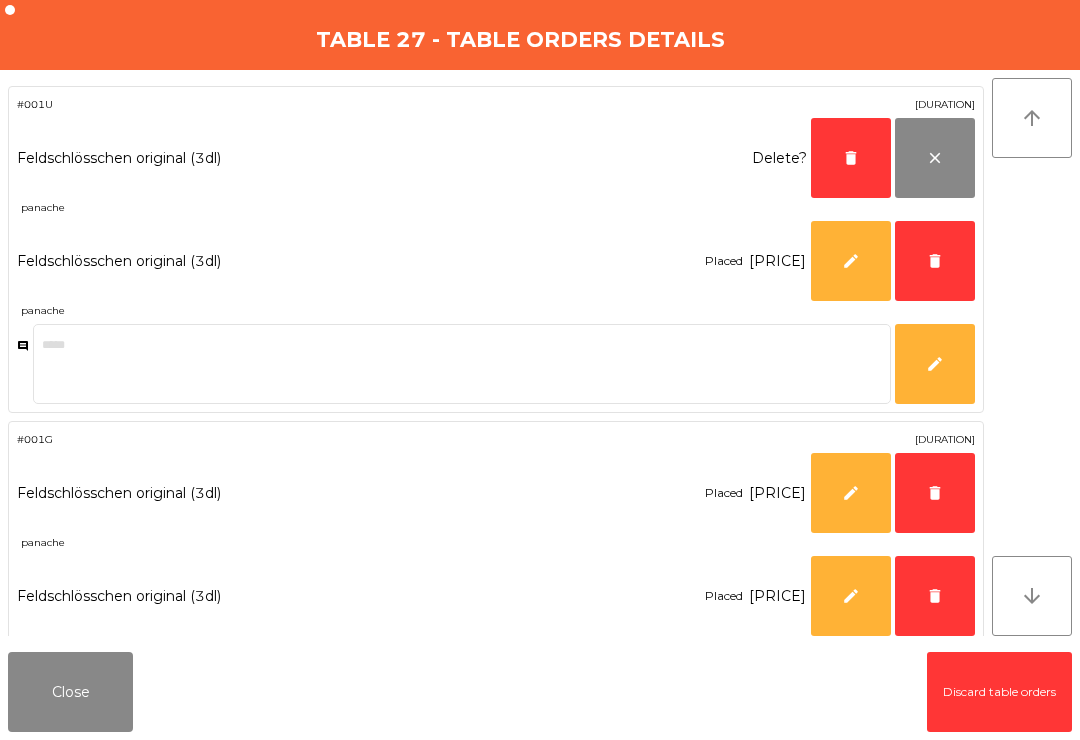 click on "delete" 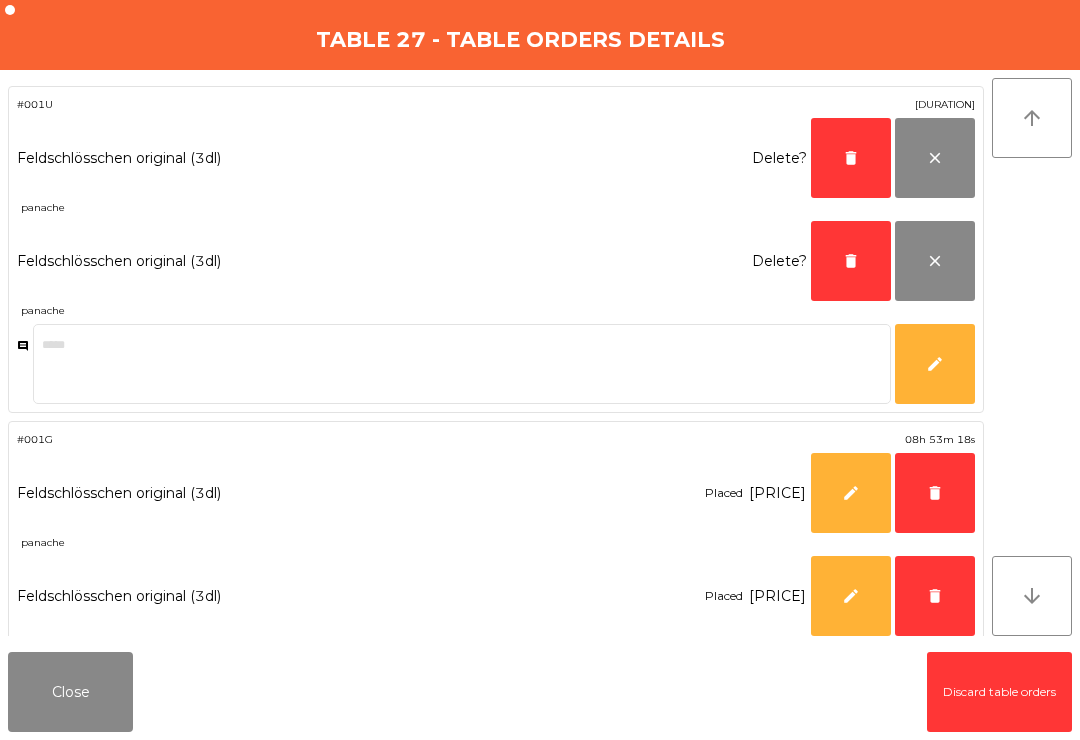 click on "delete" 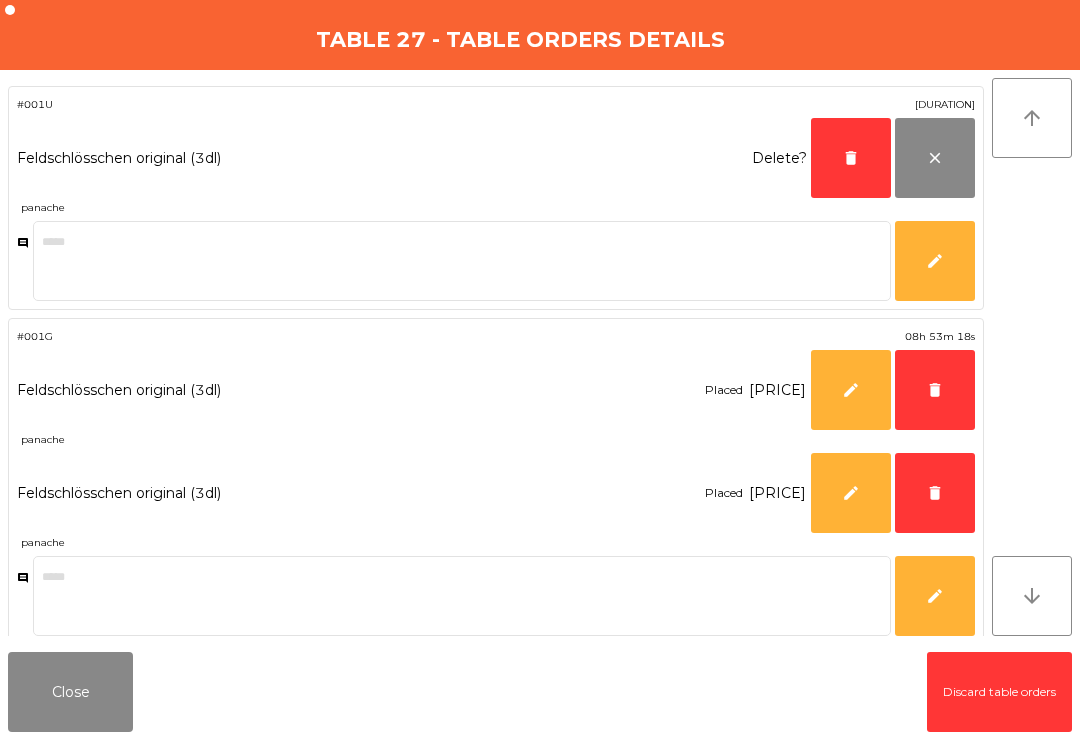 click on "delete" 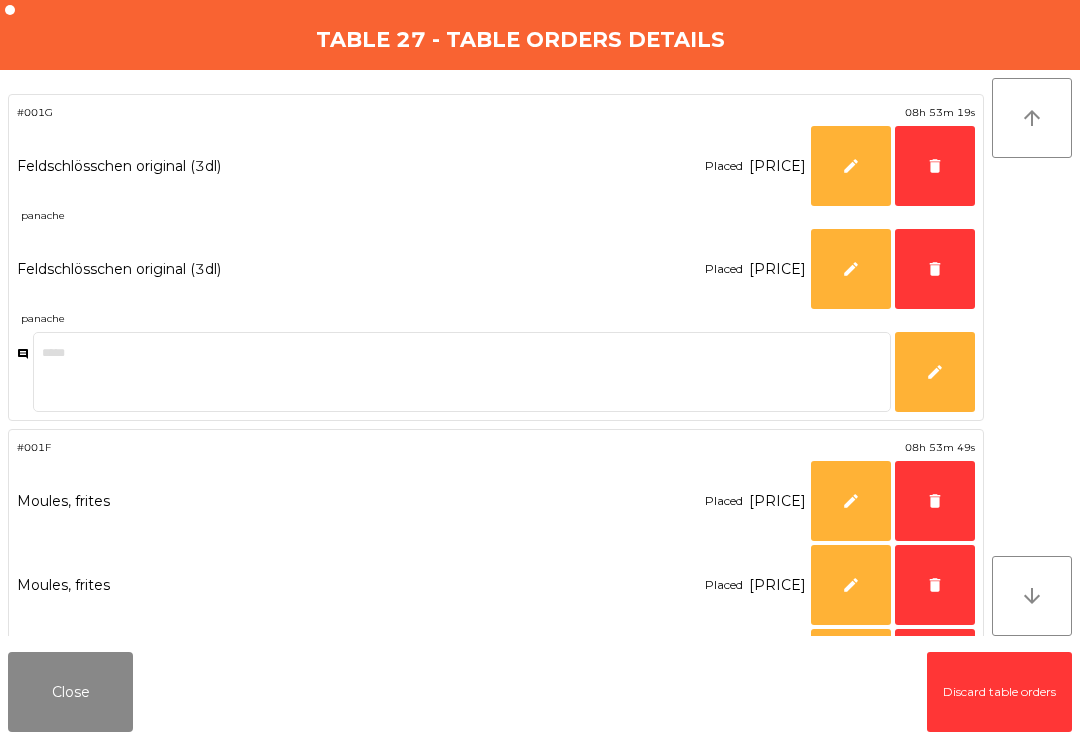 click on "delete" 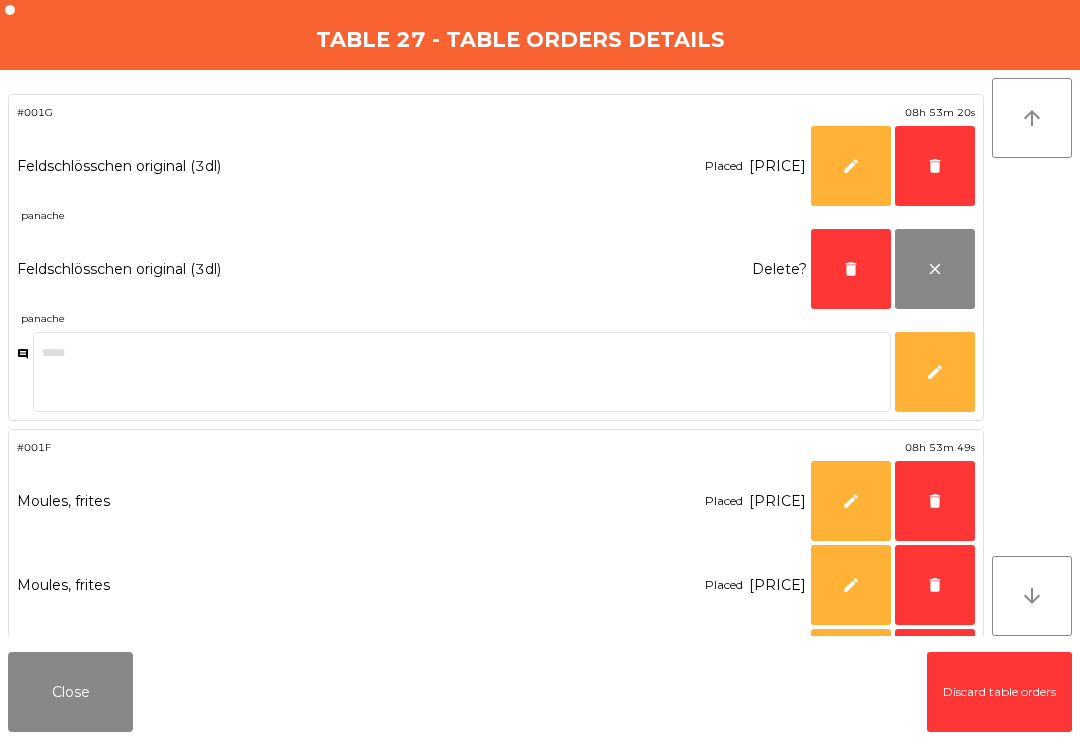 click on "delete" 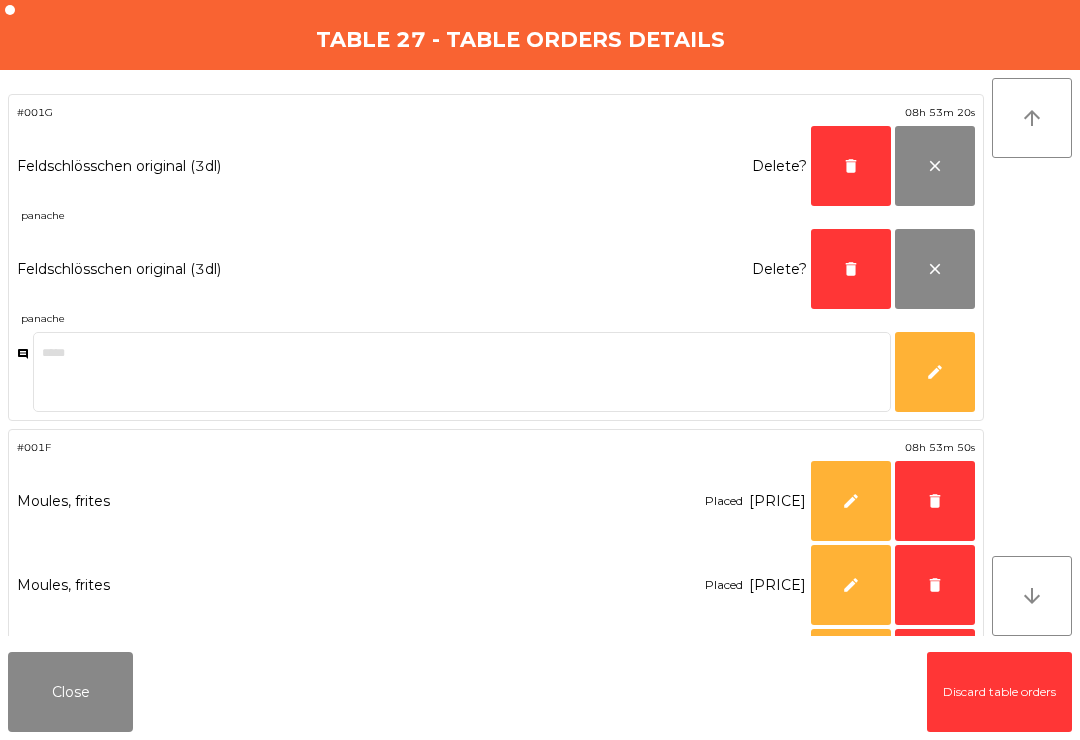 click on "delete" 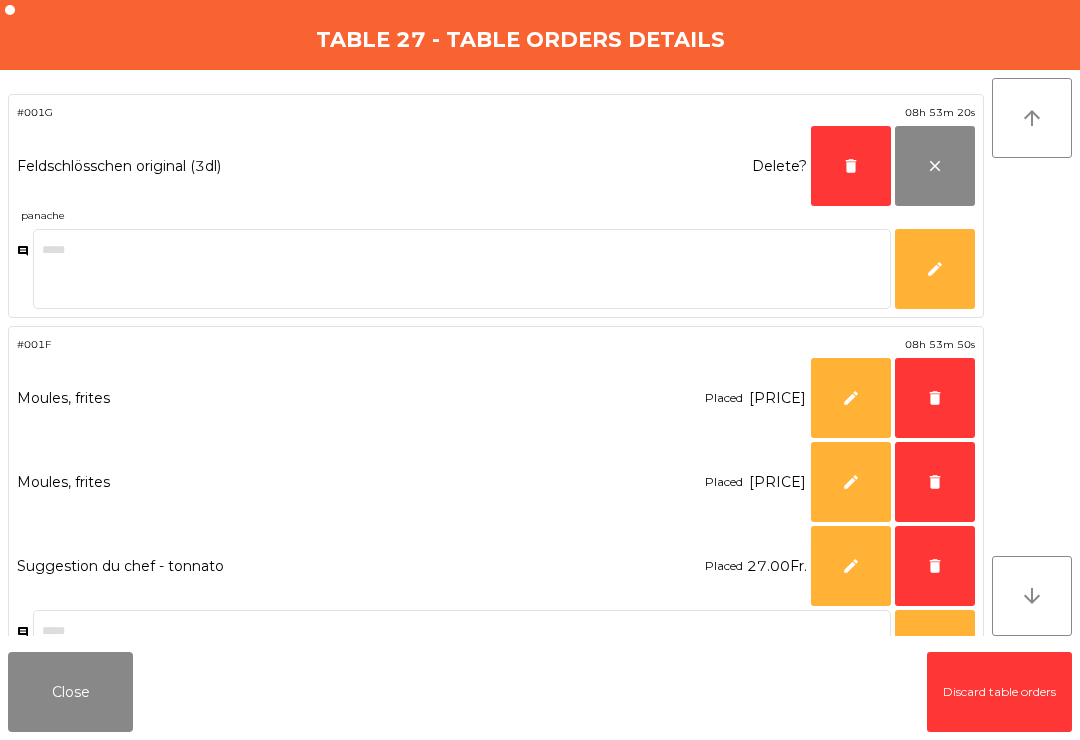 click on "delete" 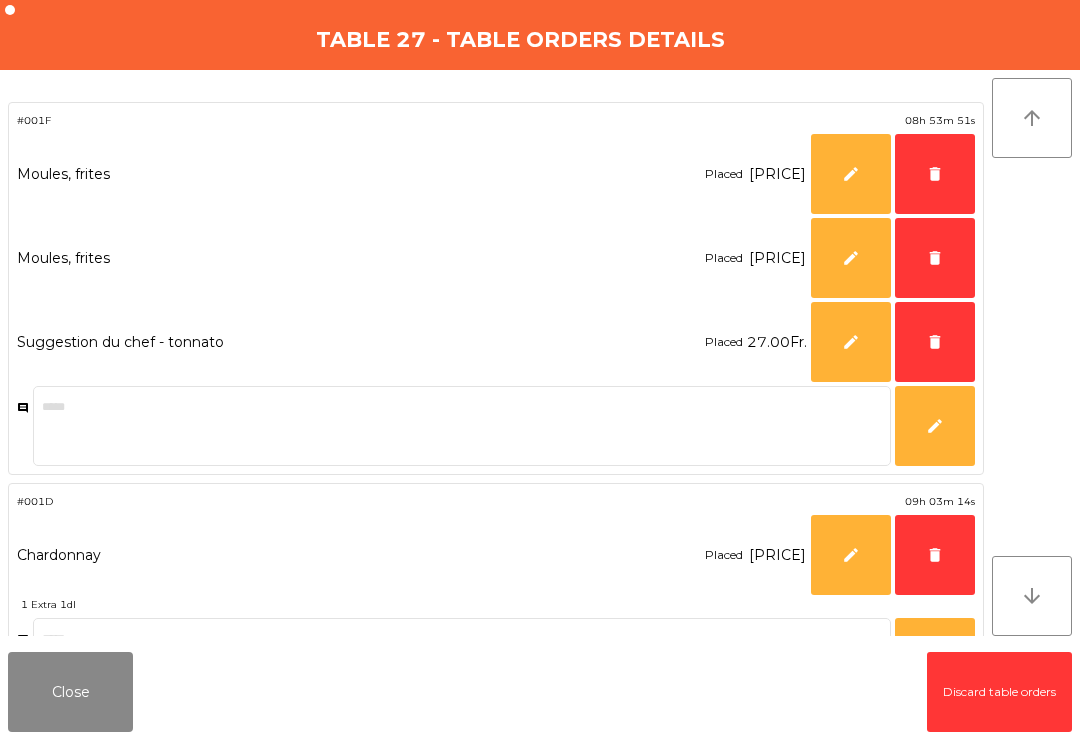 click on "delete" 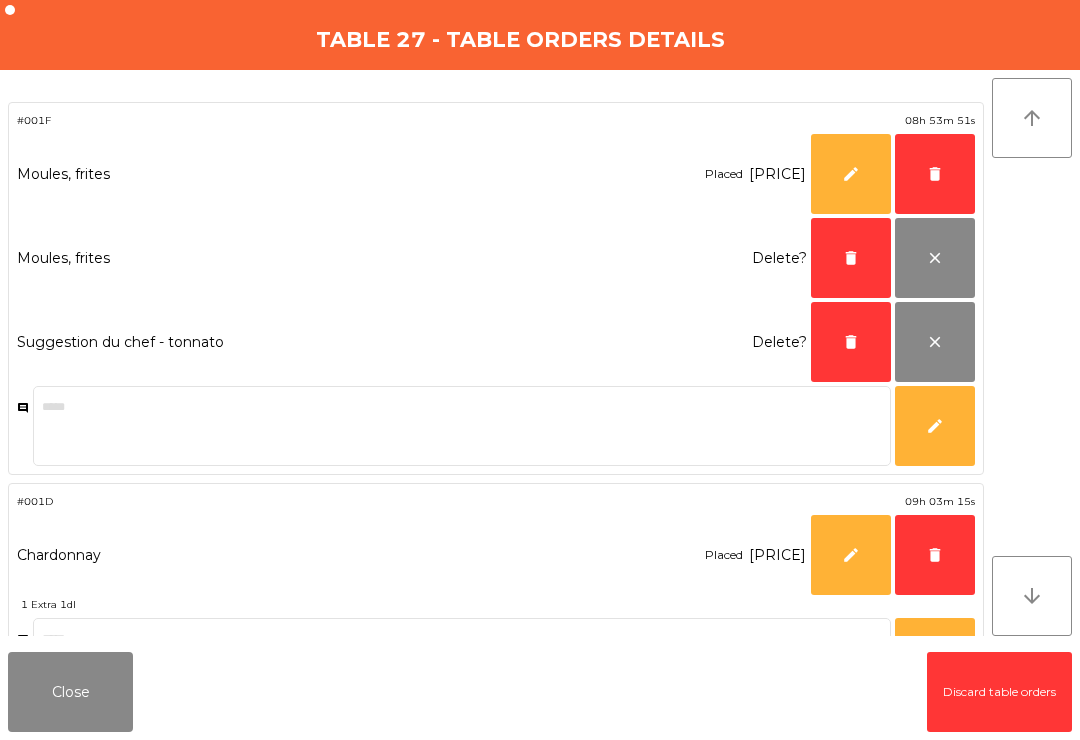click on "delete" 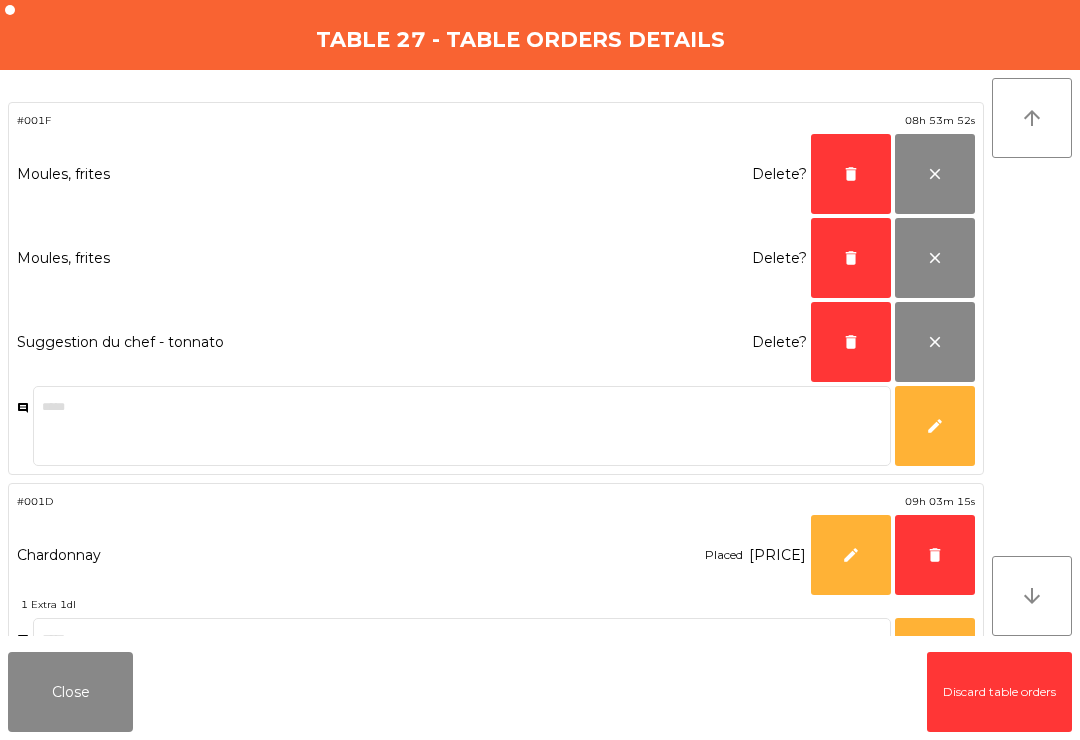 click on "delete" 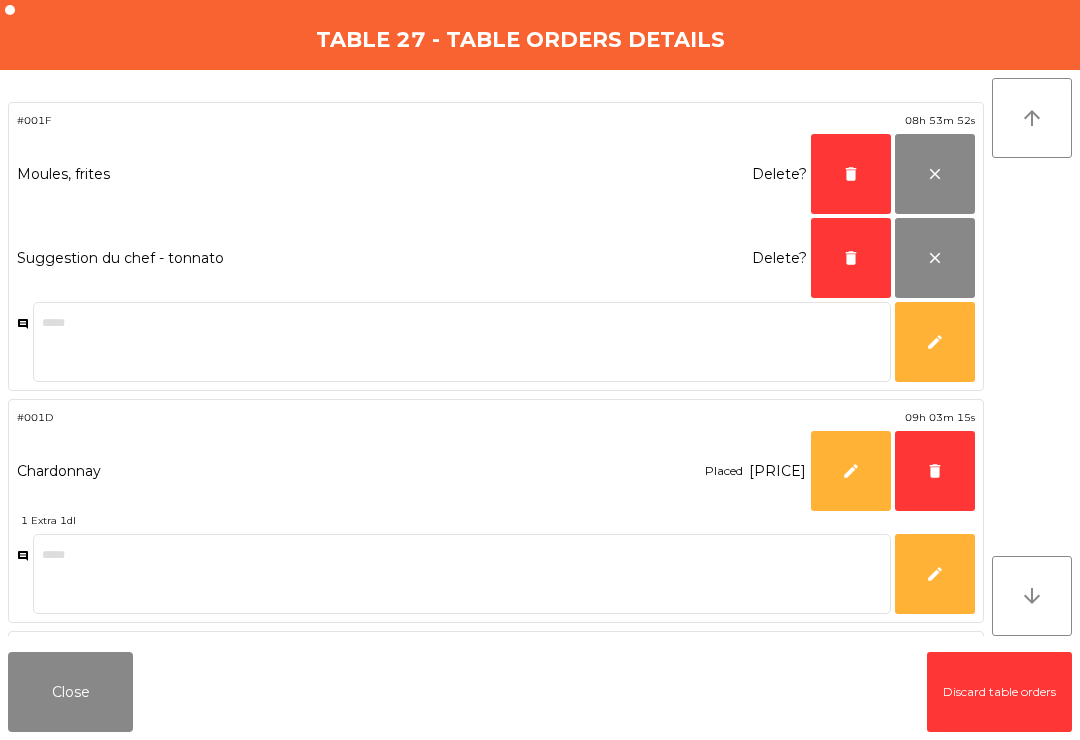 click on "delete" 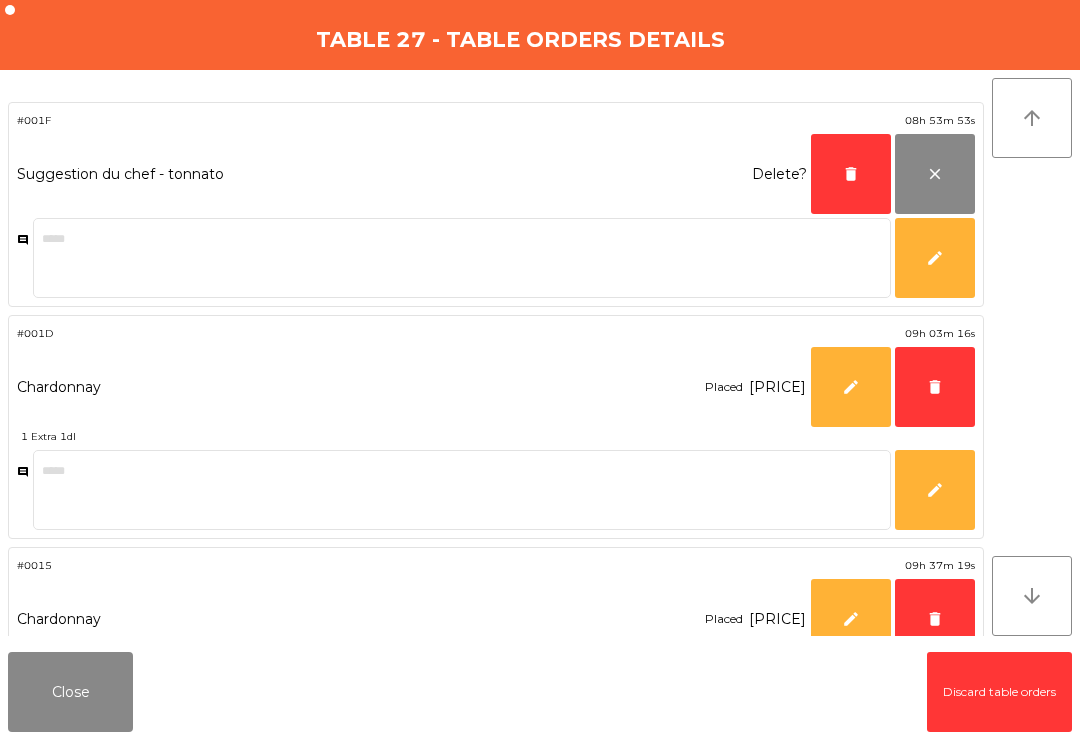 click on "delete" 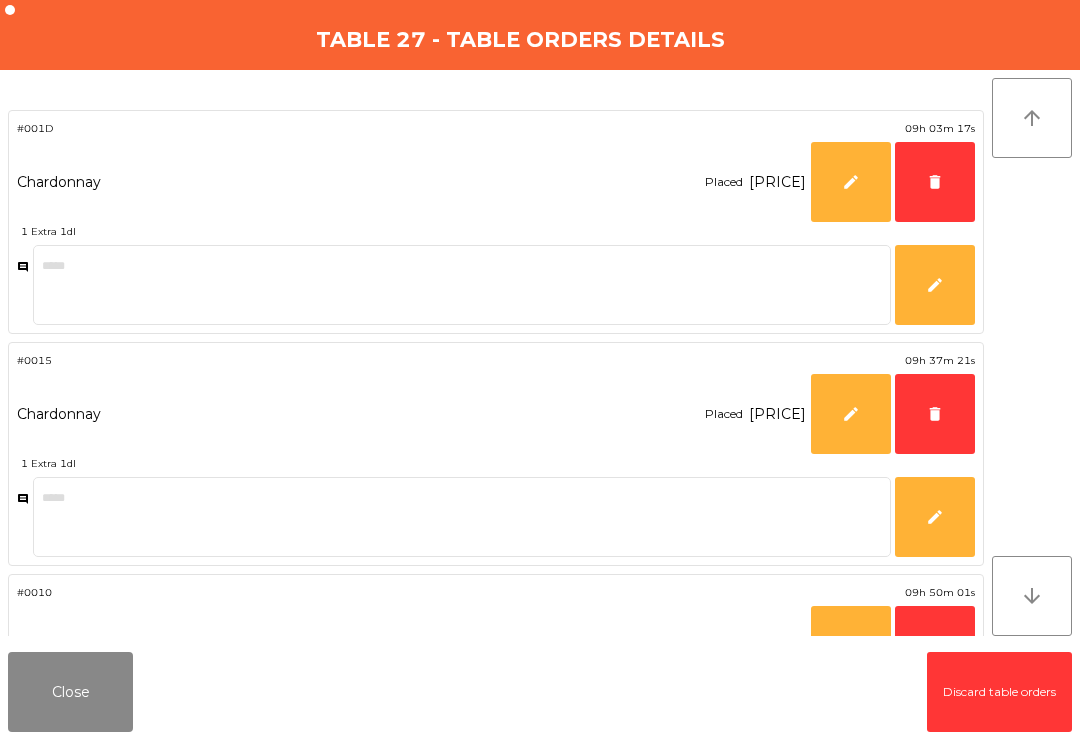 click on "delete" 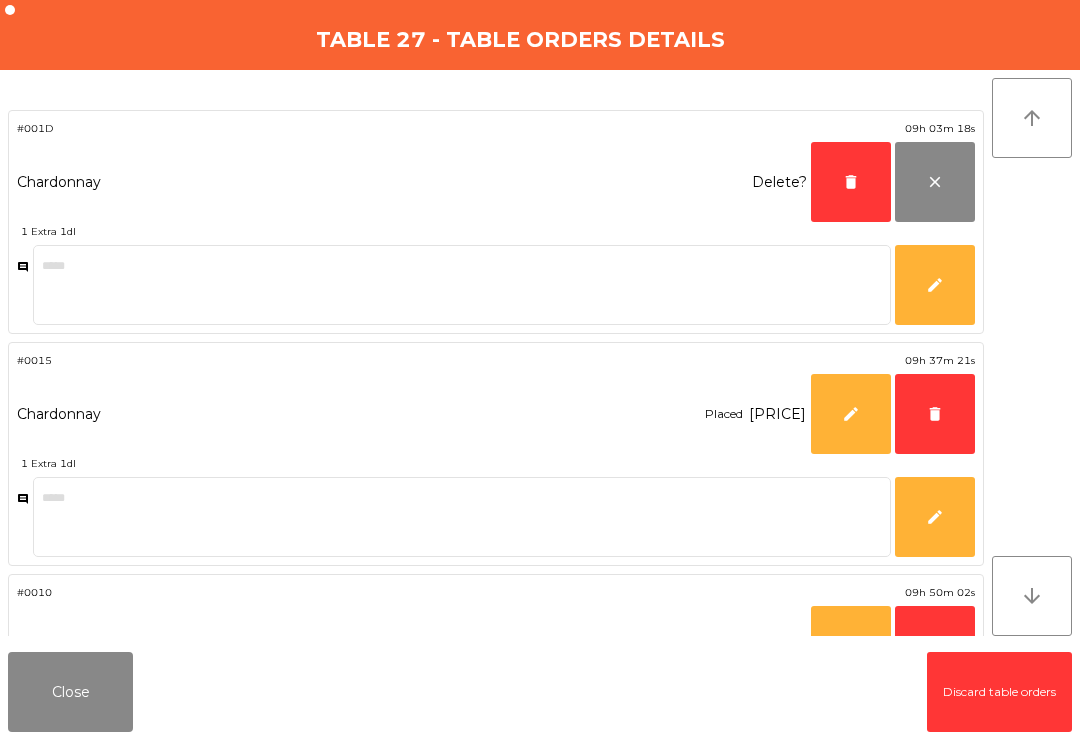 click on "delete" 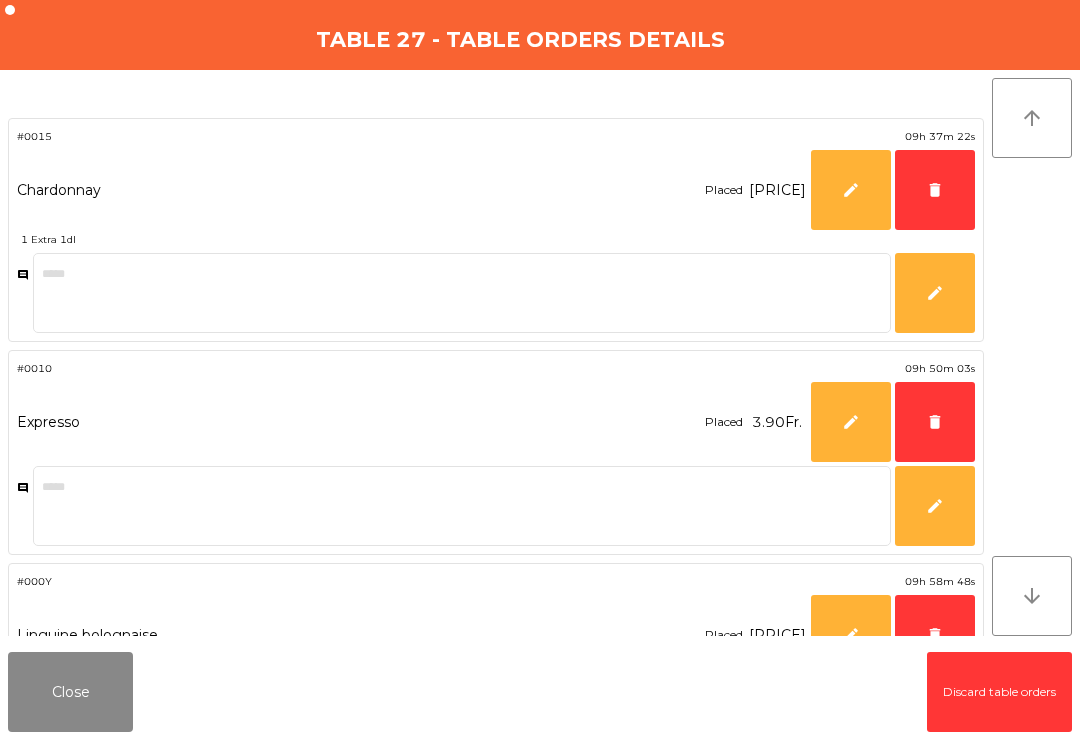 click on "delete" 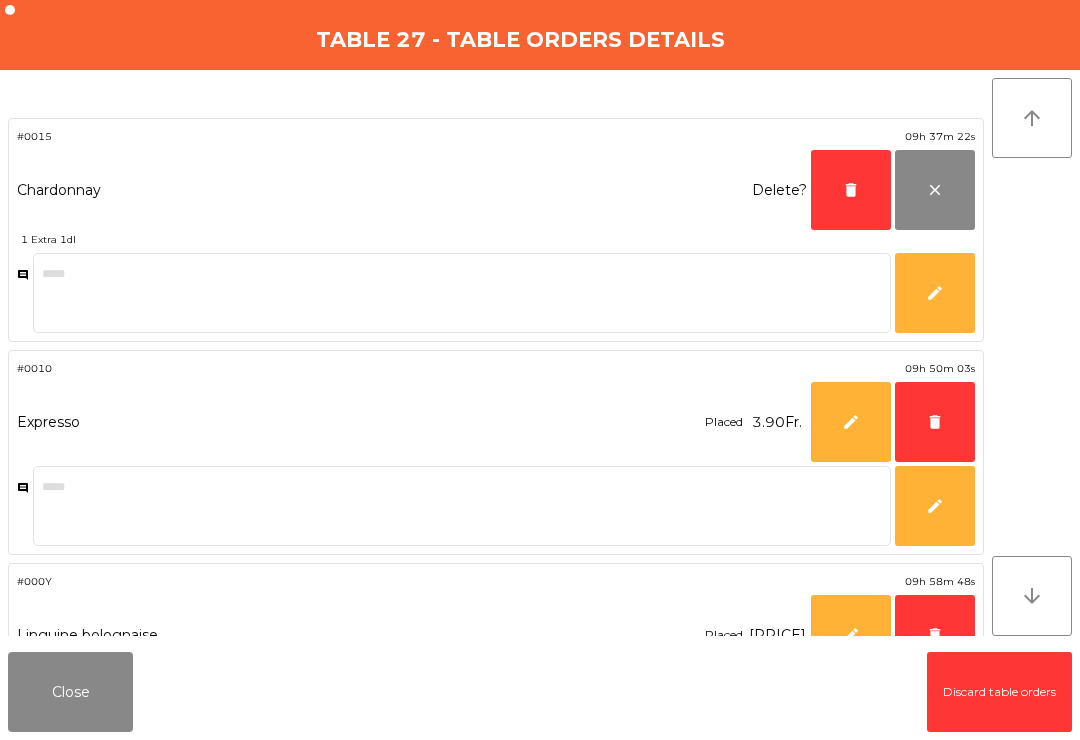 click on "delete" 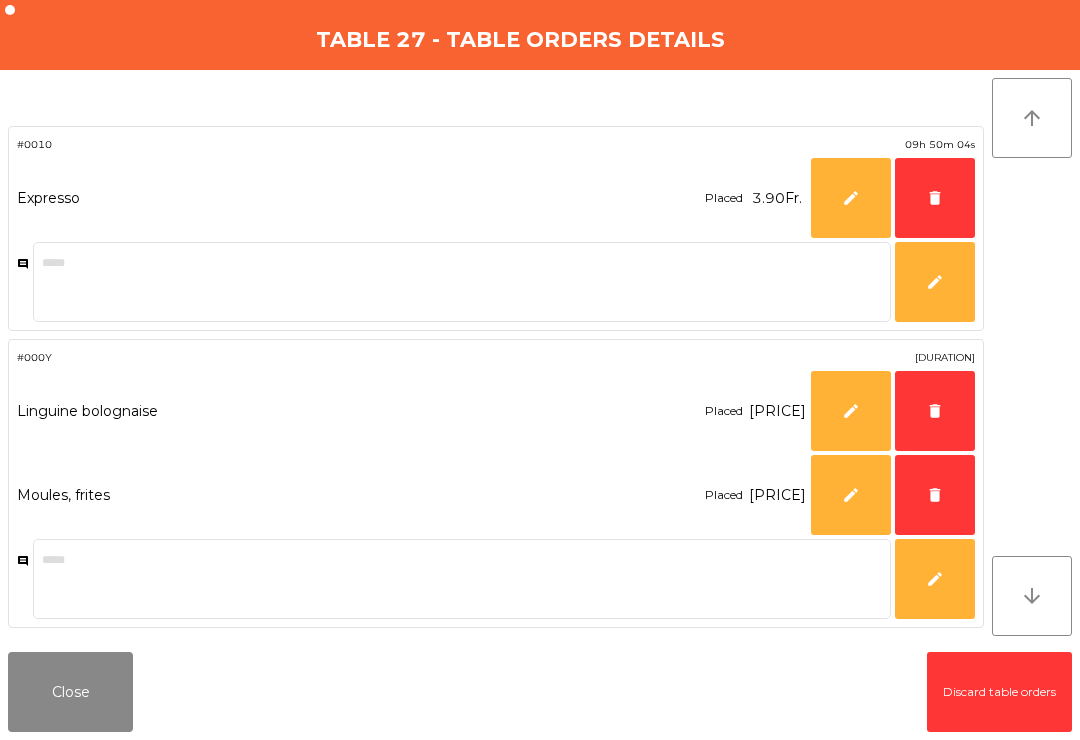 click on "delete" 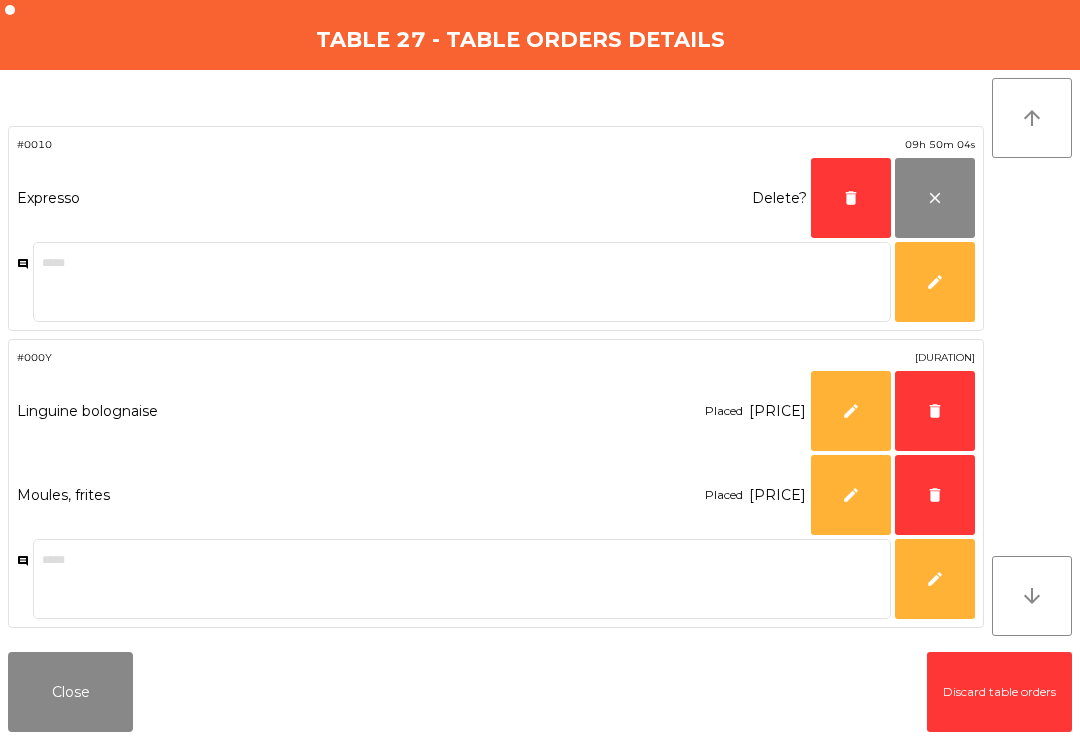 click on "delete" 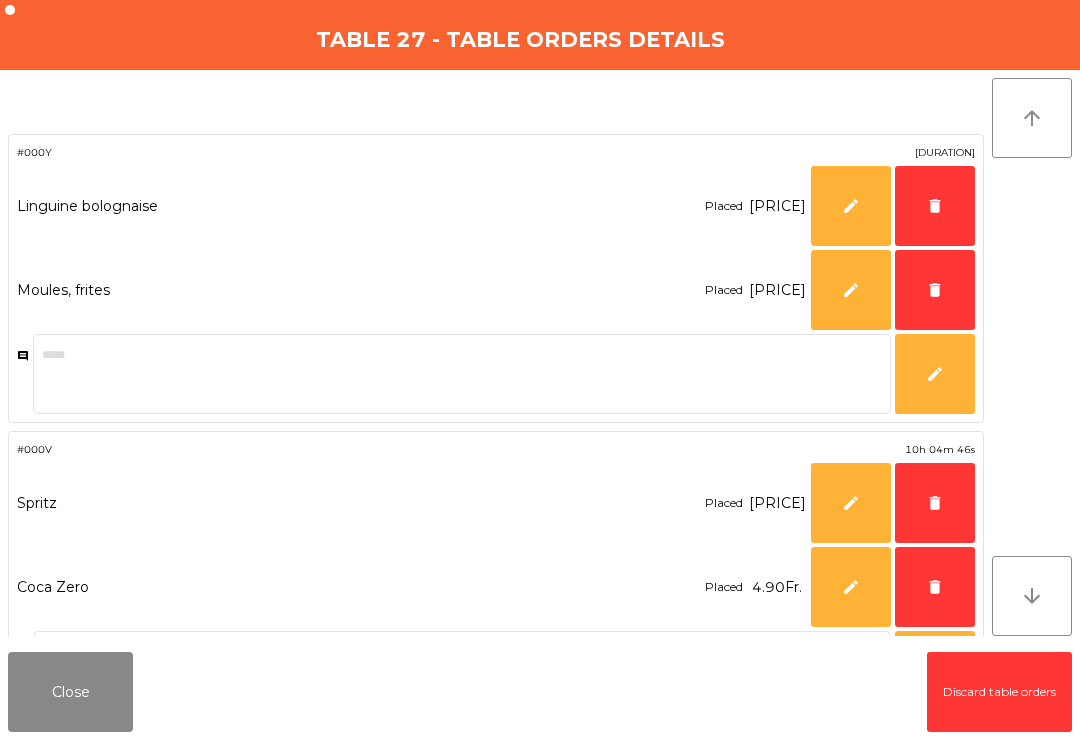 click on "delete" 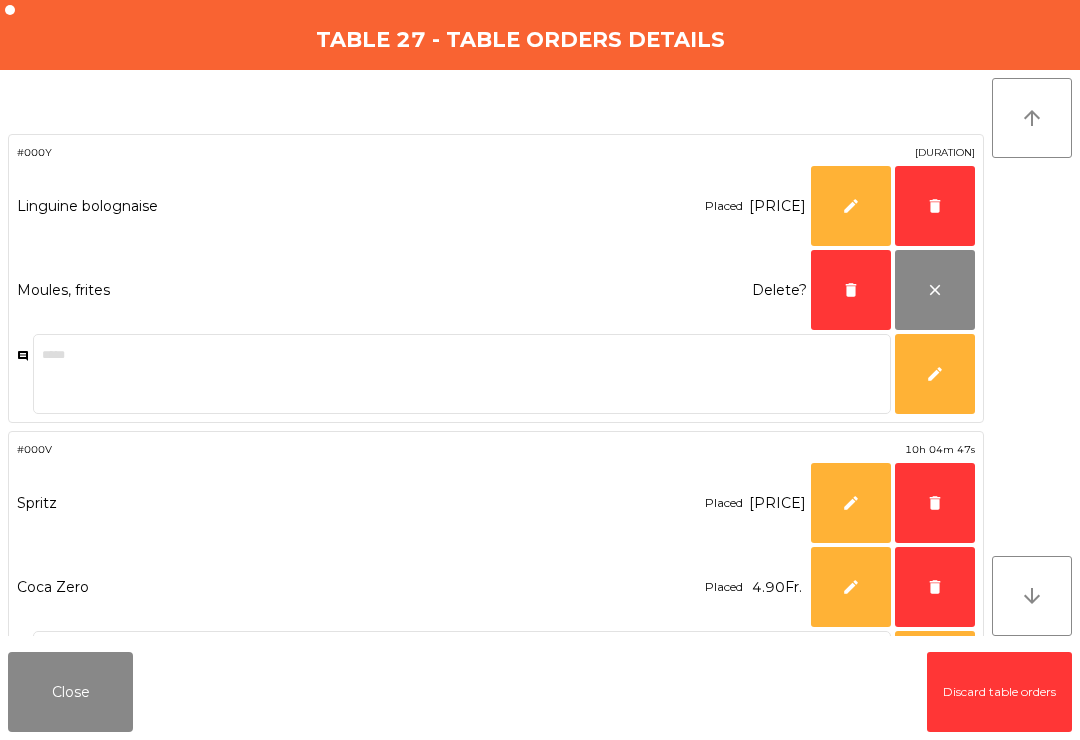 click on "delete" 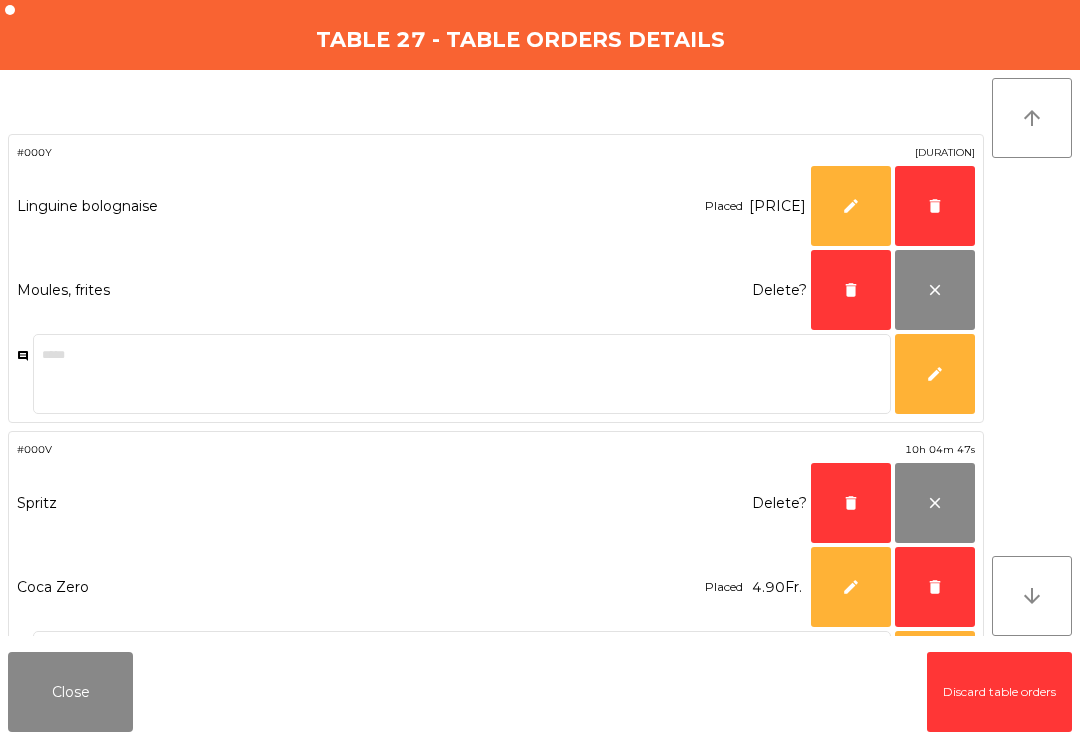 click on "delete" 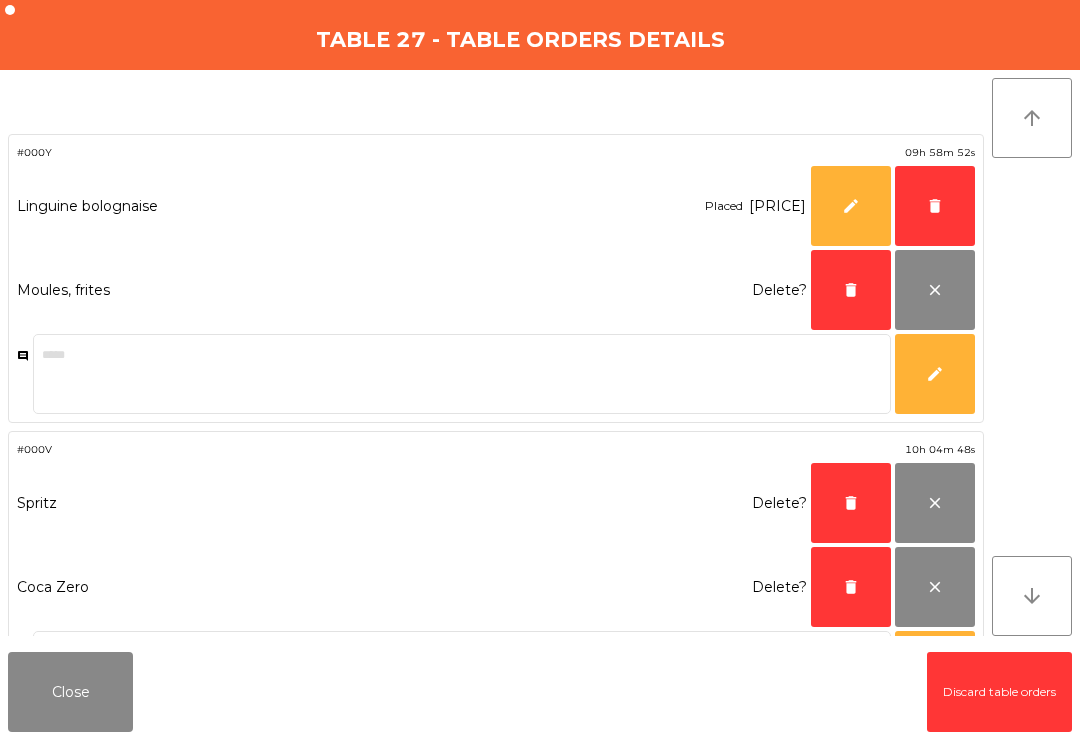 click on "delete" 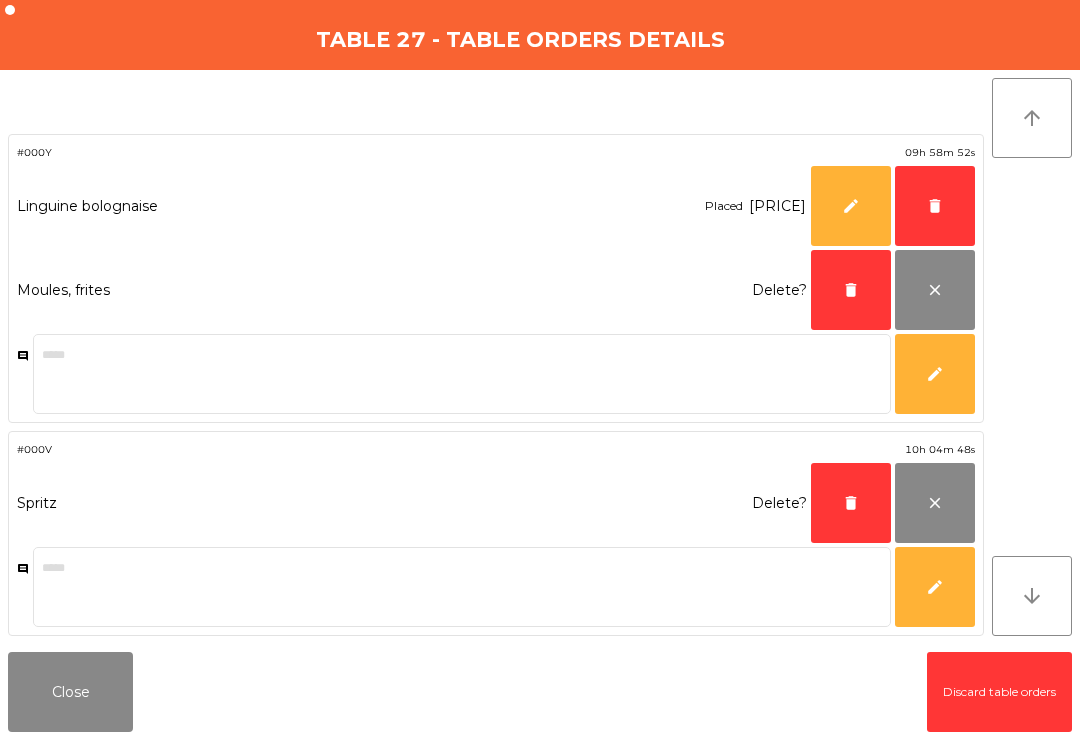 click on "delete" 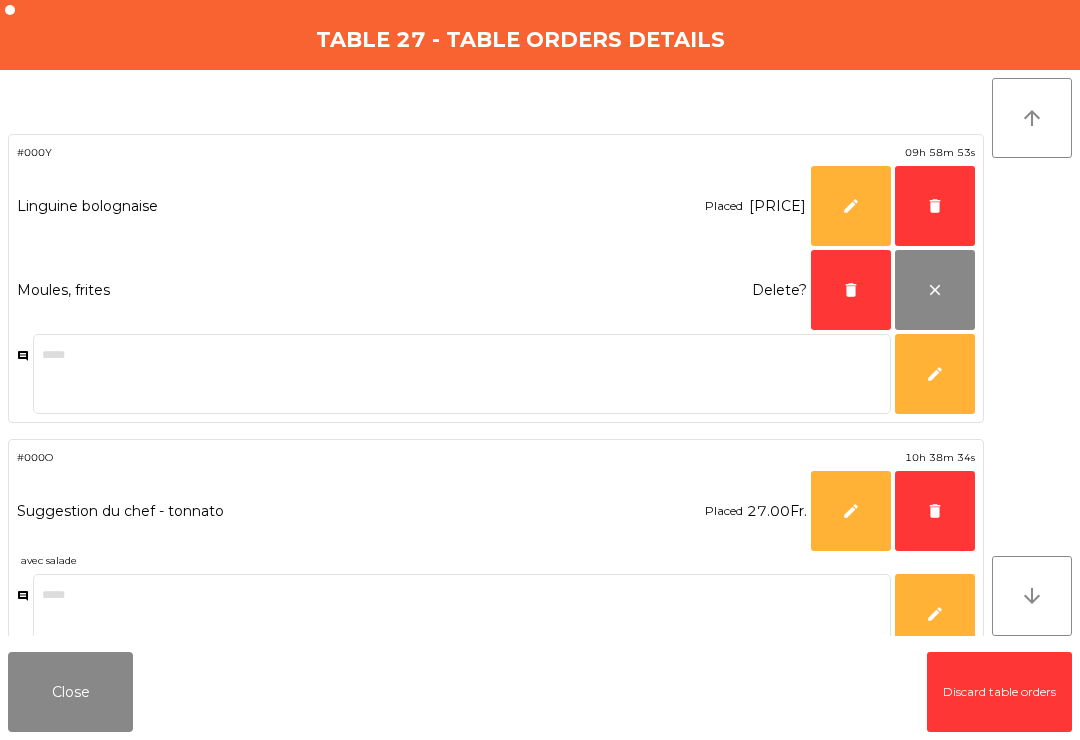 click on "delete" 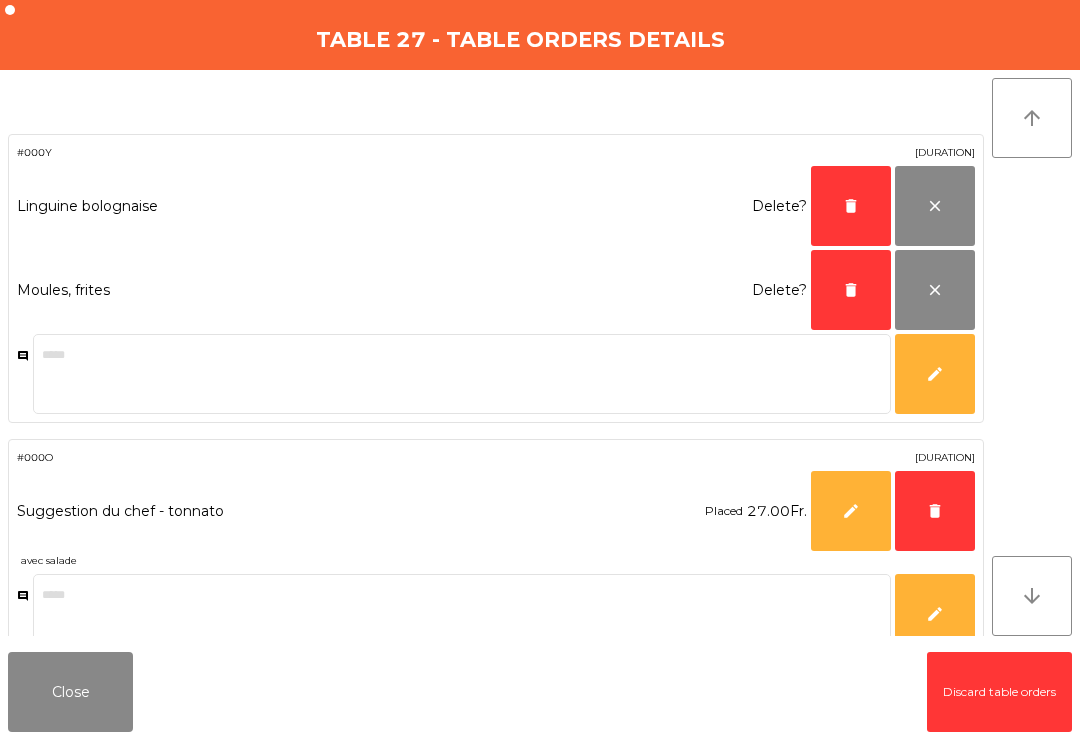 click on "delete" 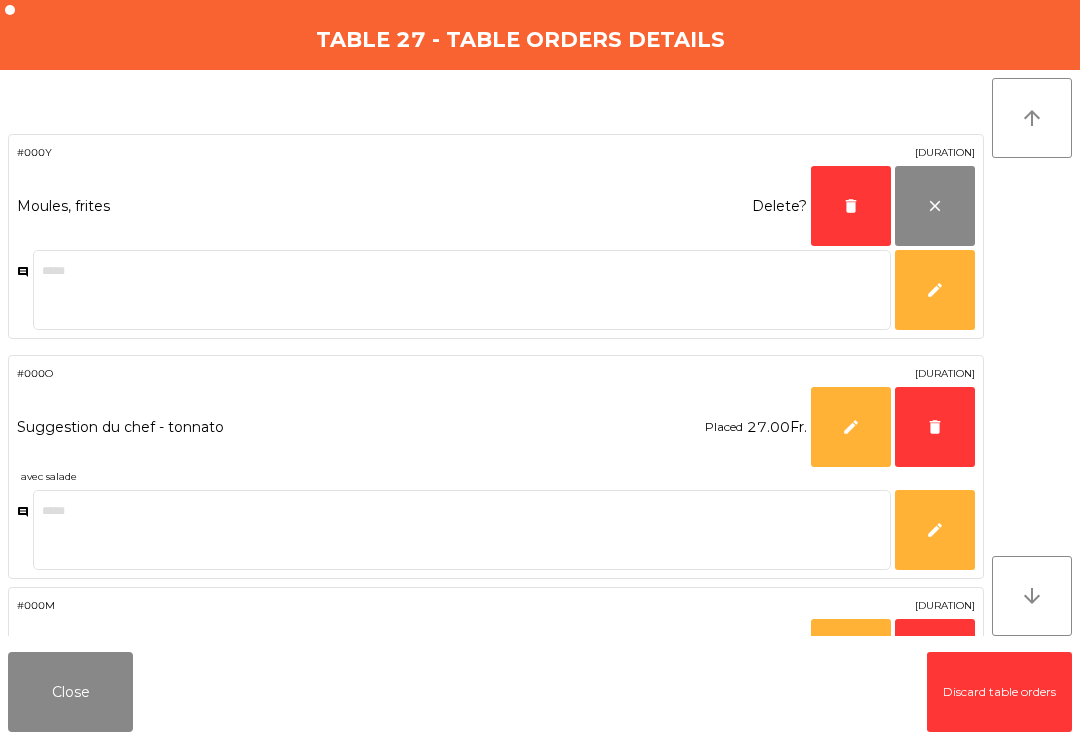 click on "delete" 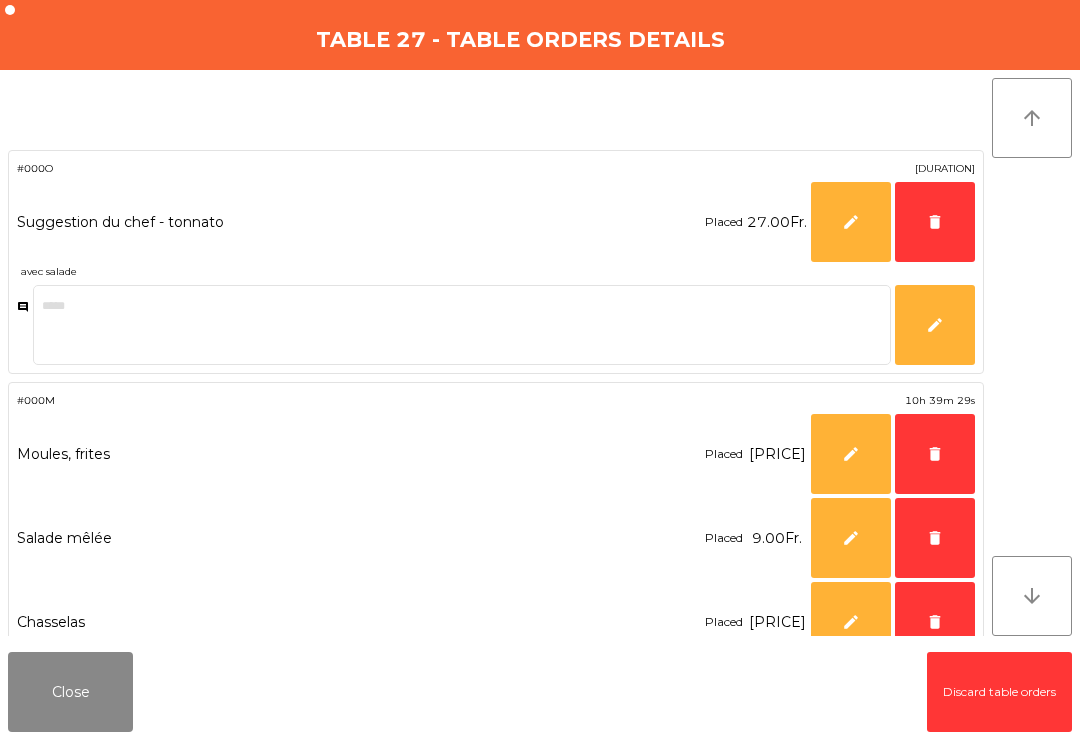 click on "delete" 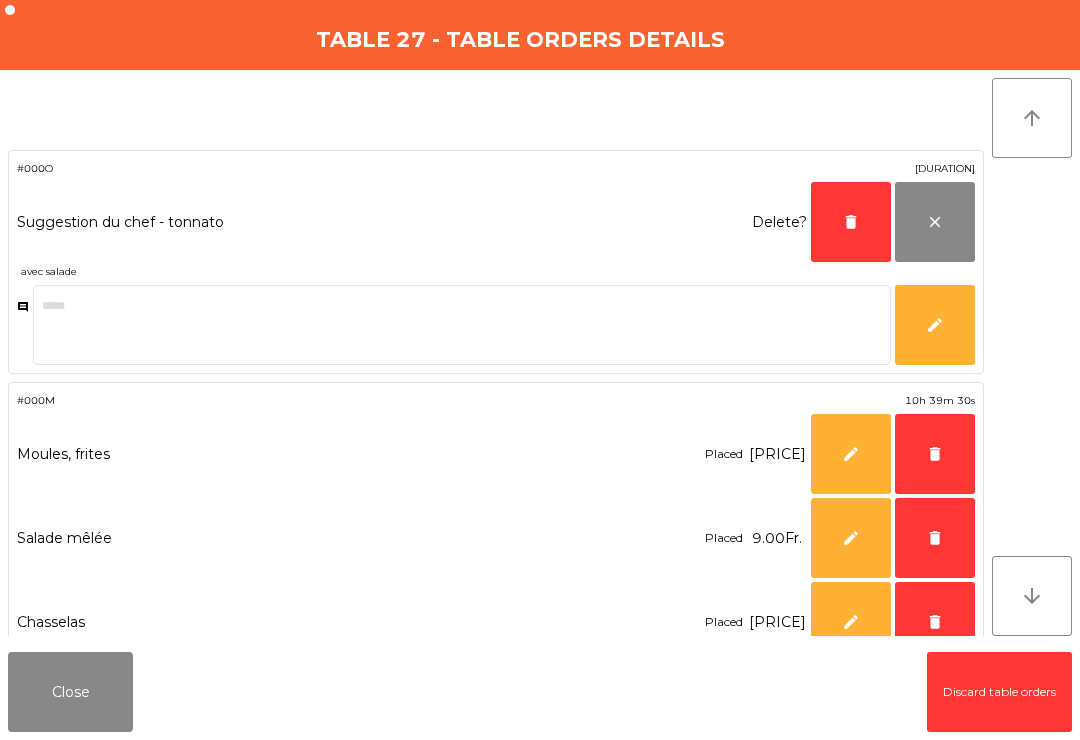 click on "delete" 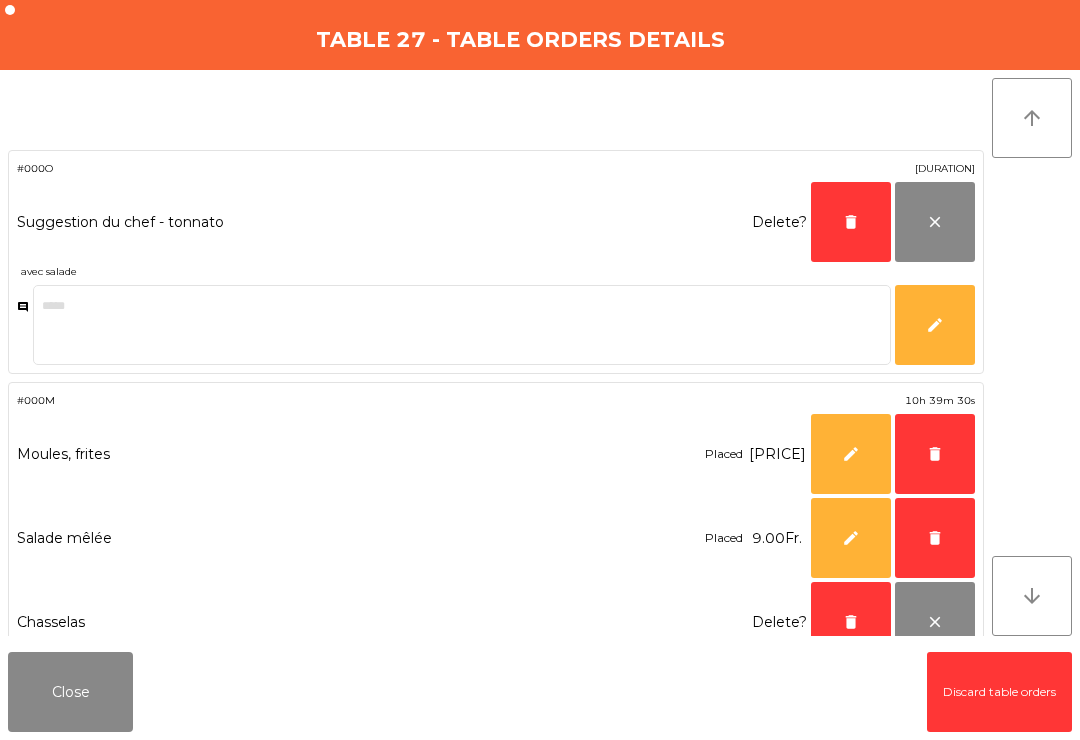 click on "delete" 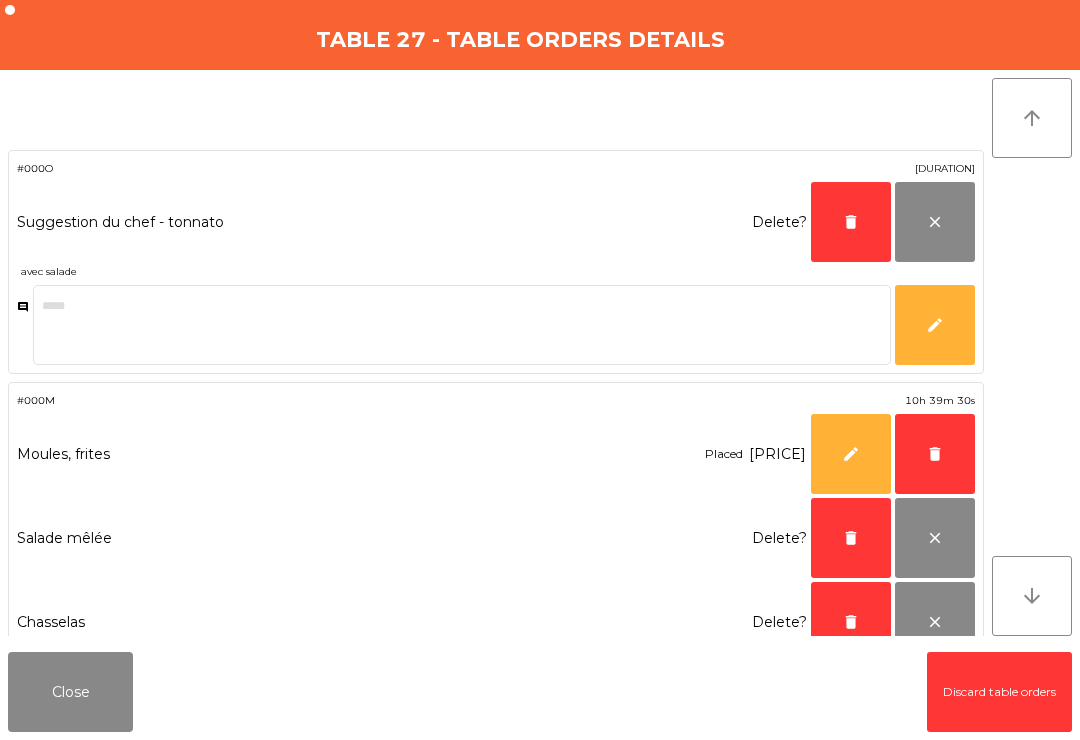 click on "delete" 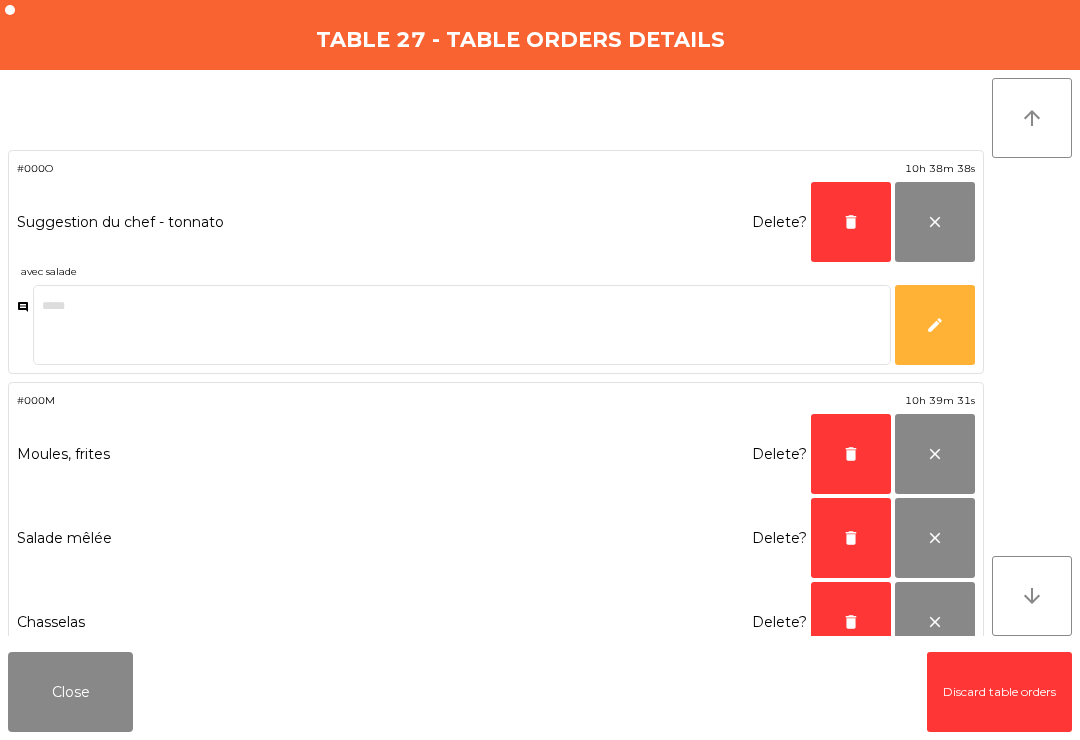 click on "delete" 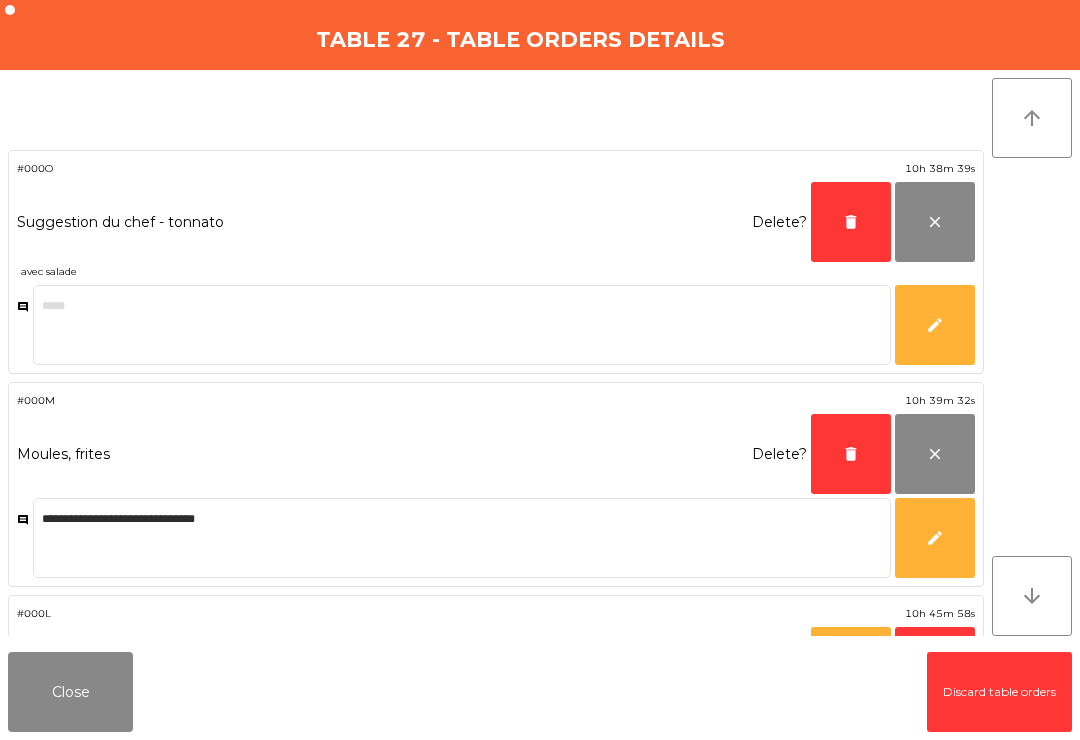 click on "delete" 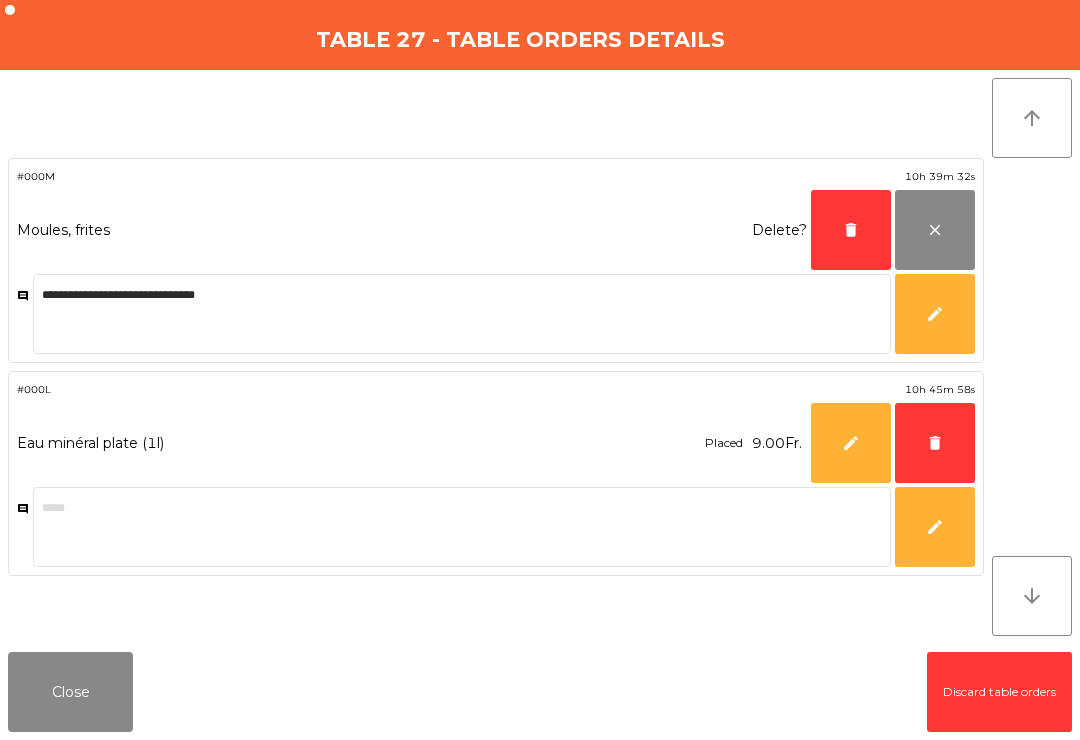 click on "delete" 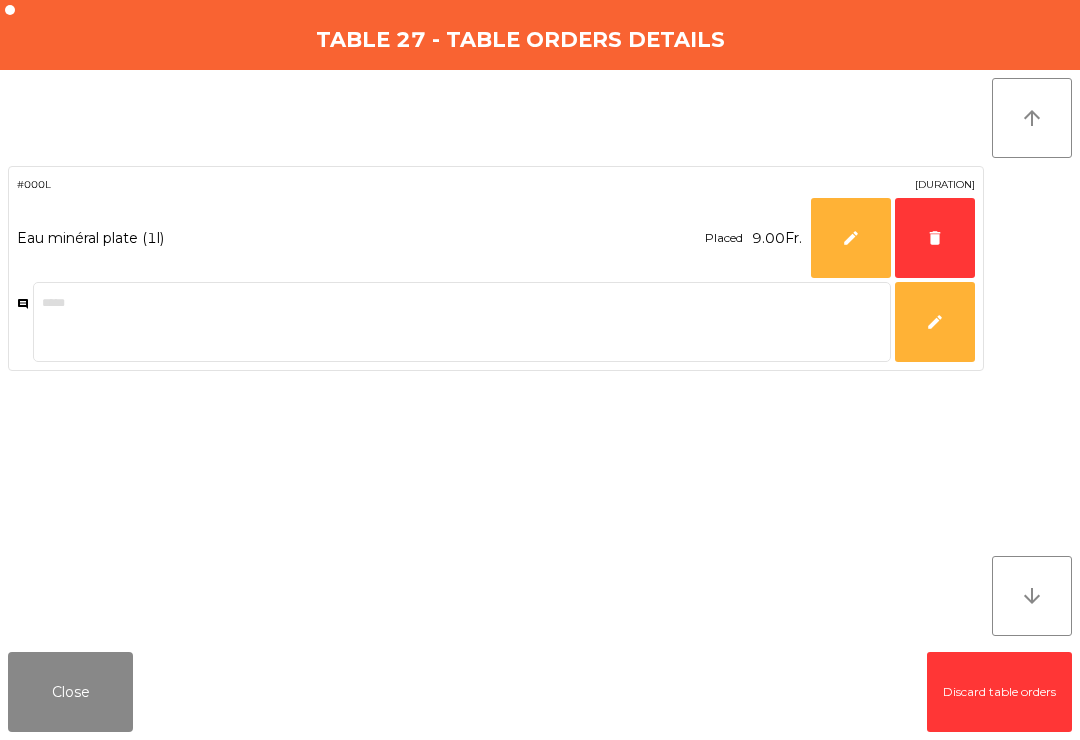 click on "delete" 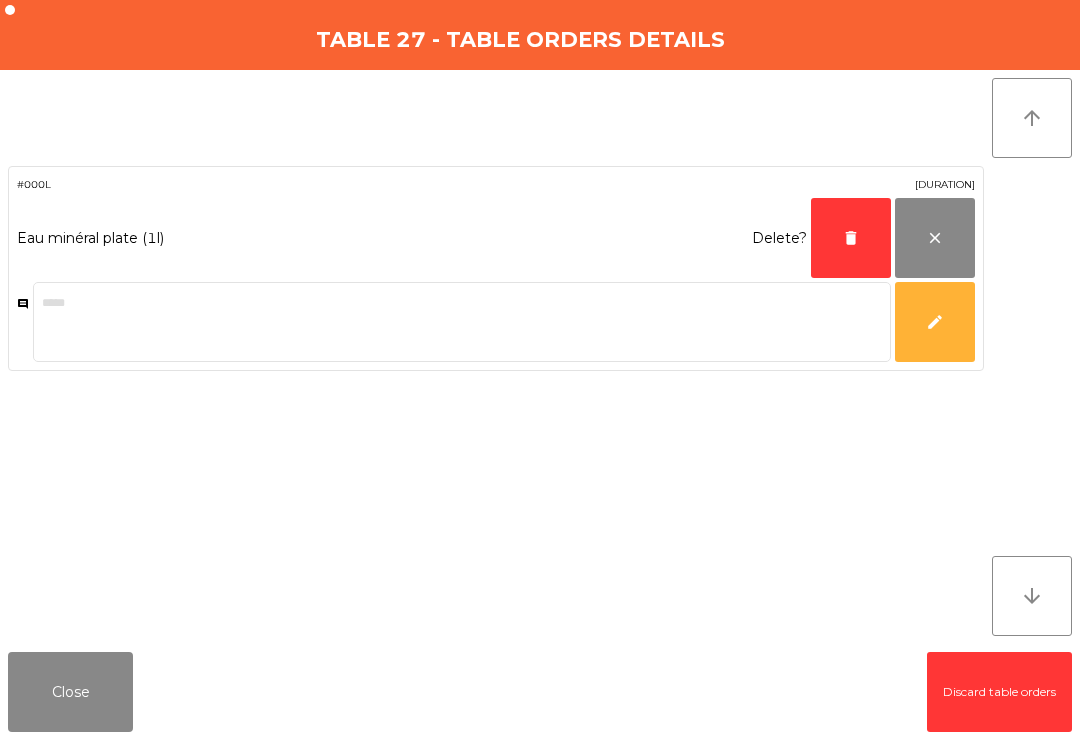 click on "delete" 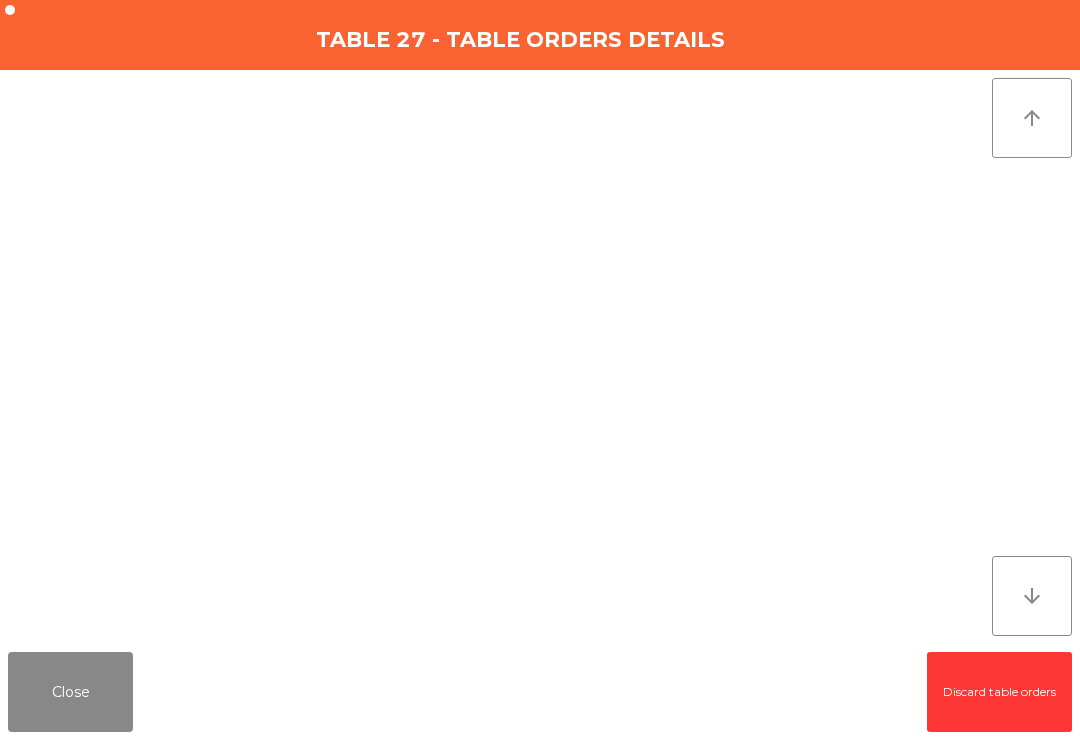 click on "Close" 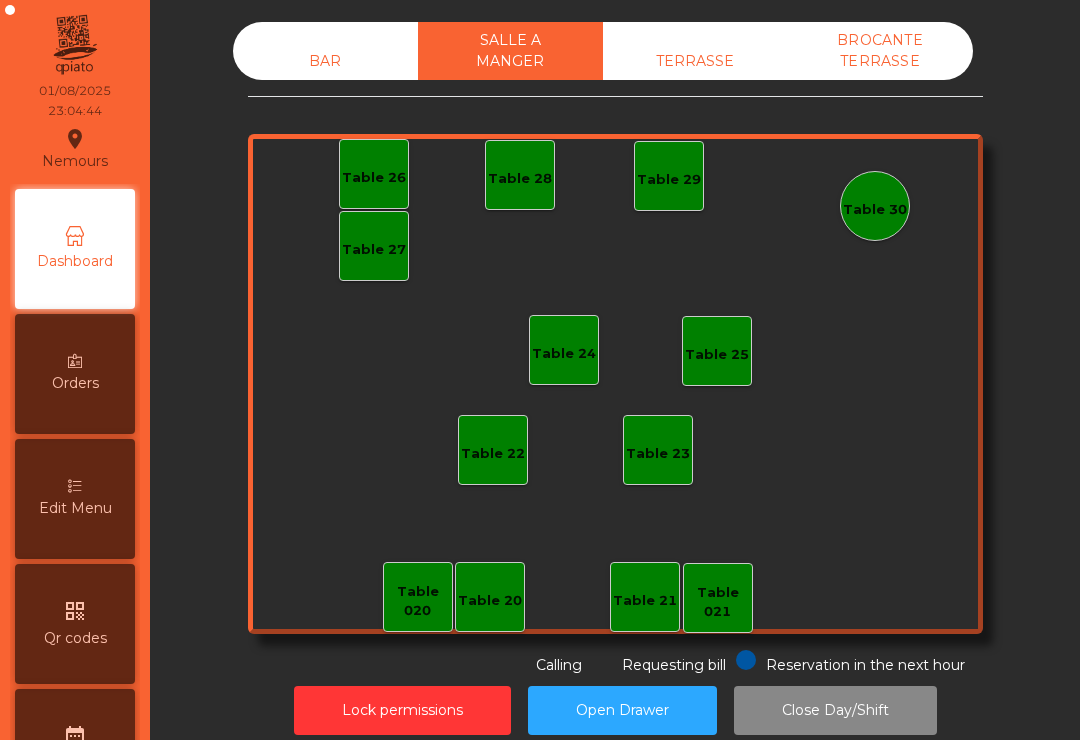 click on "TERRASSE" 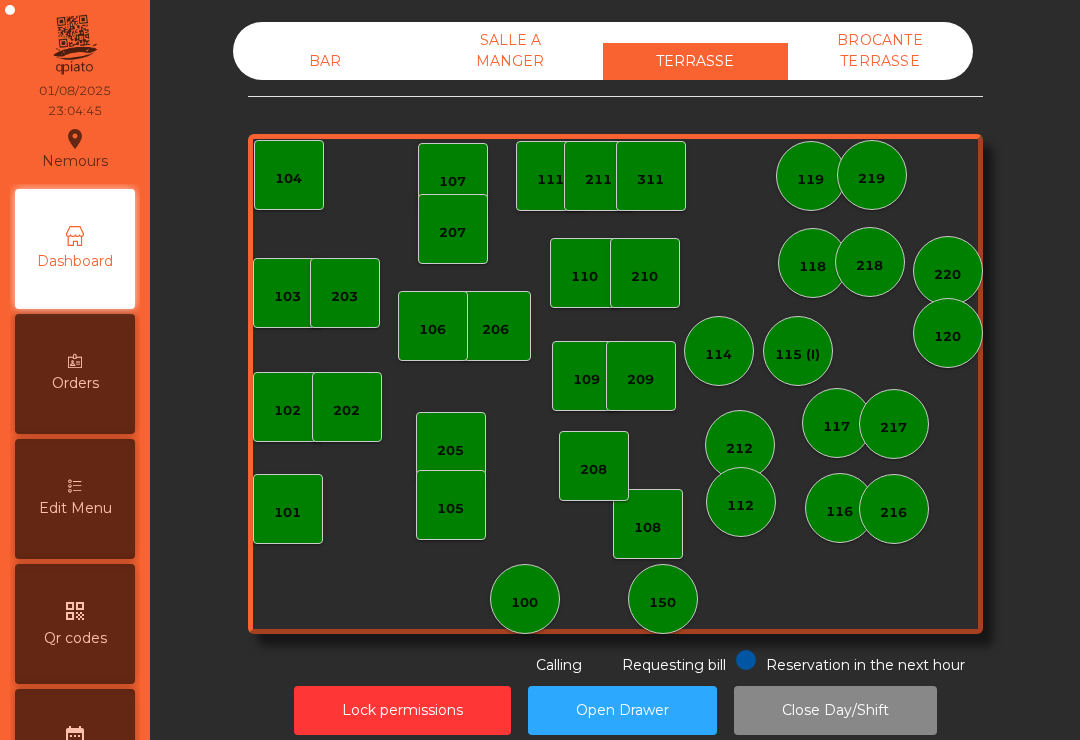 click on "BROCANTE TERRASSE" 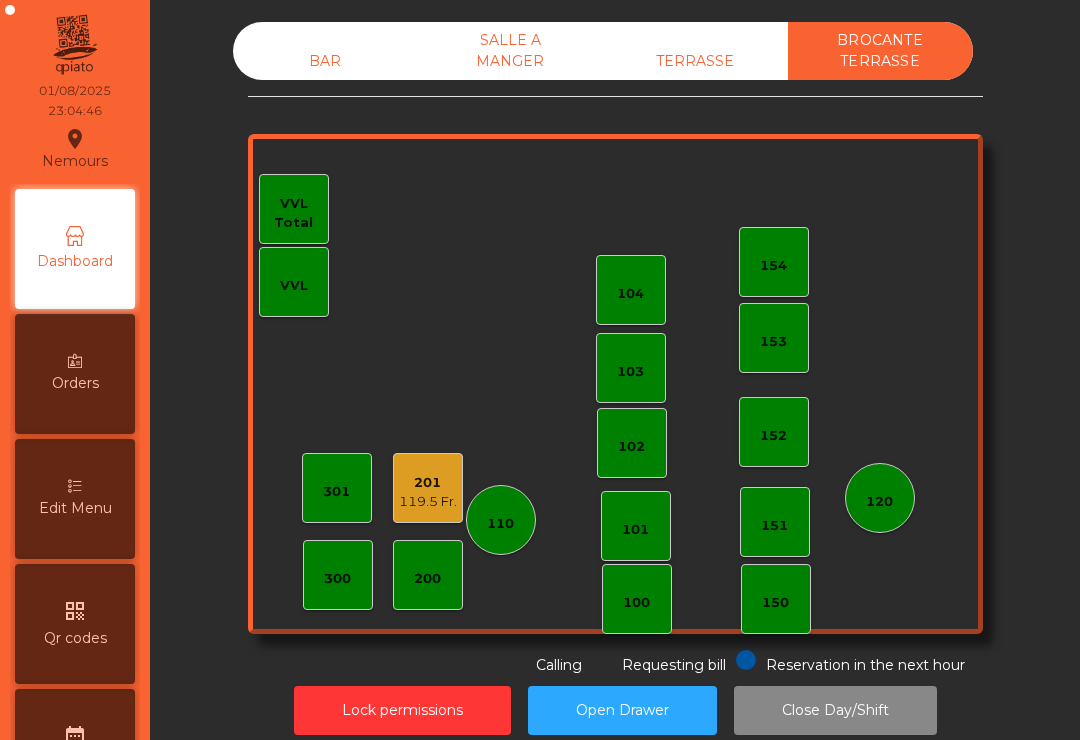 click on "201" 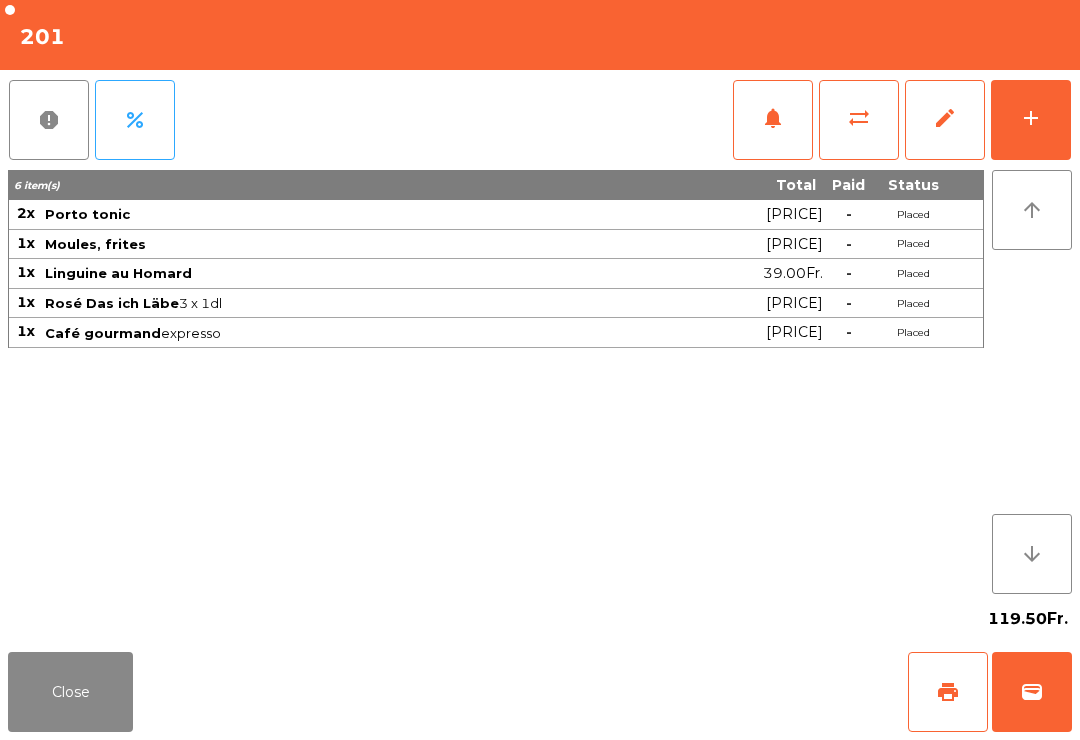 click on "edit" 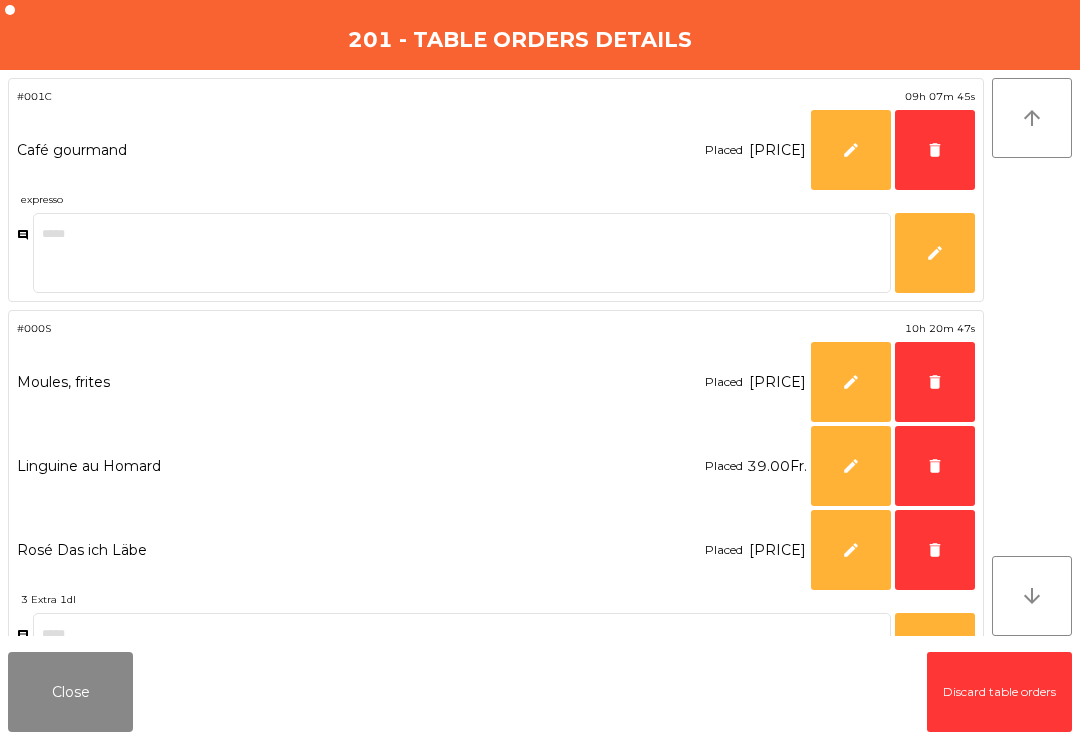 click on "delete" 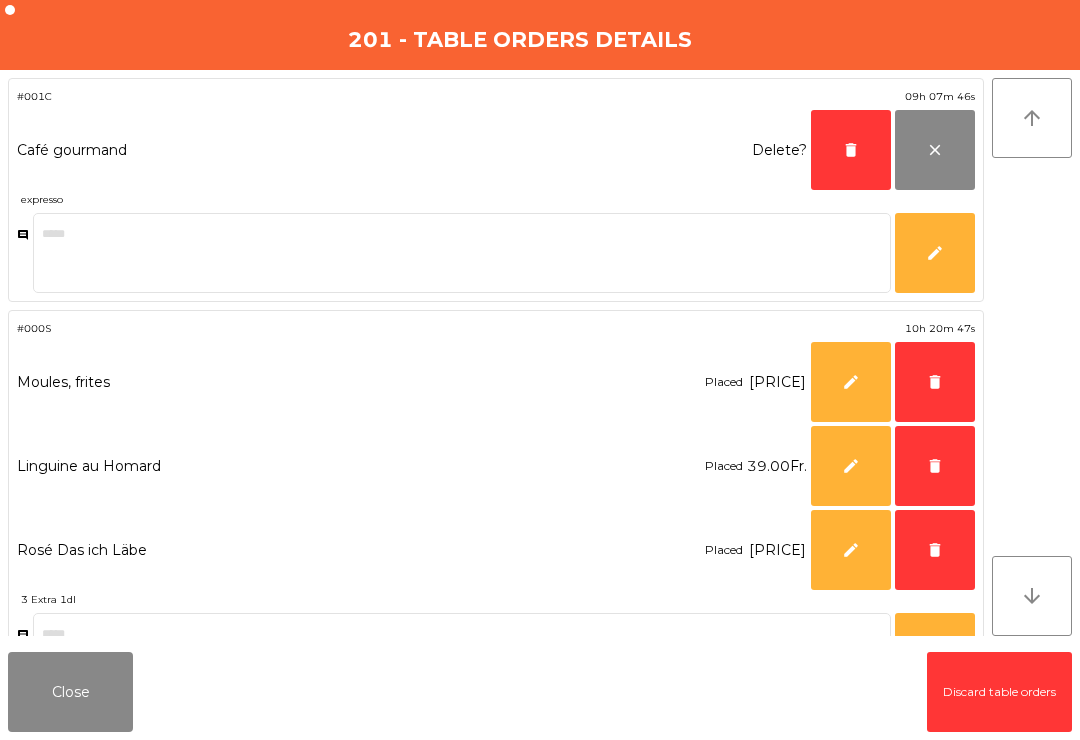 click on "delete" 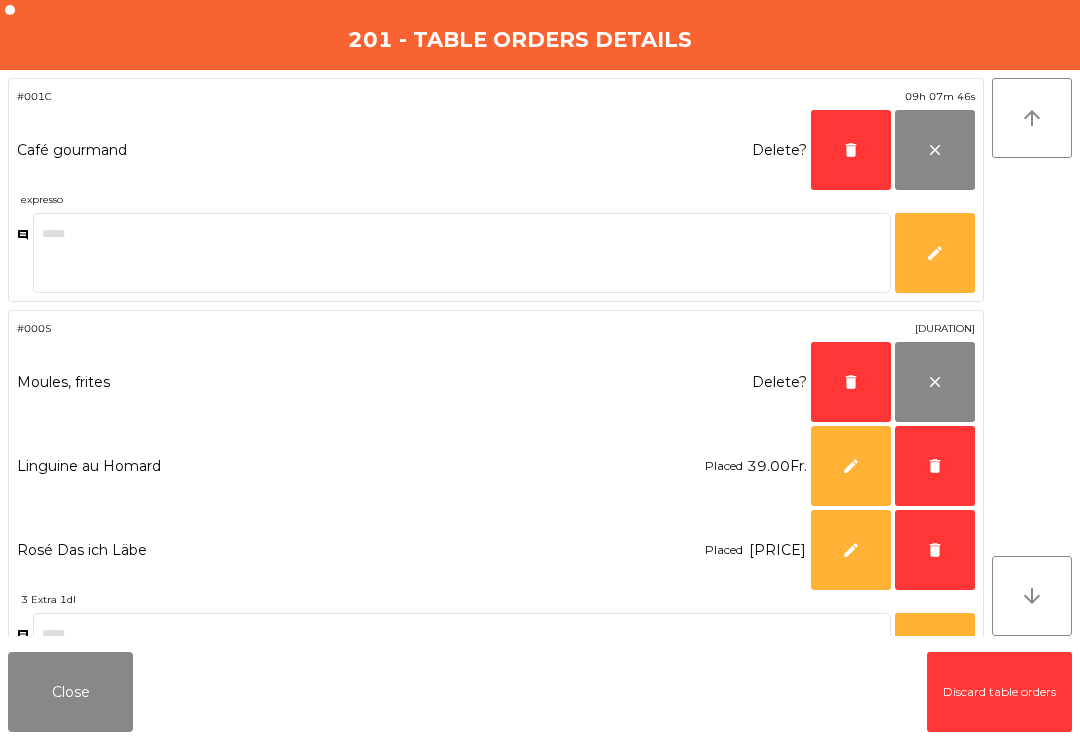click on "delete" 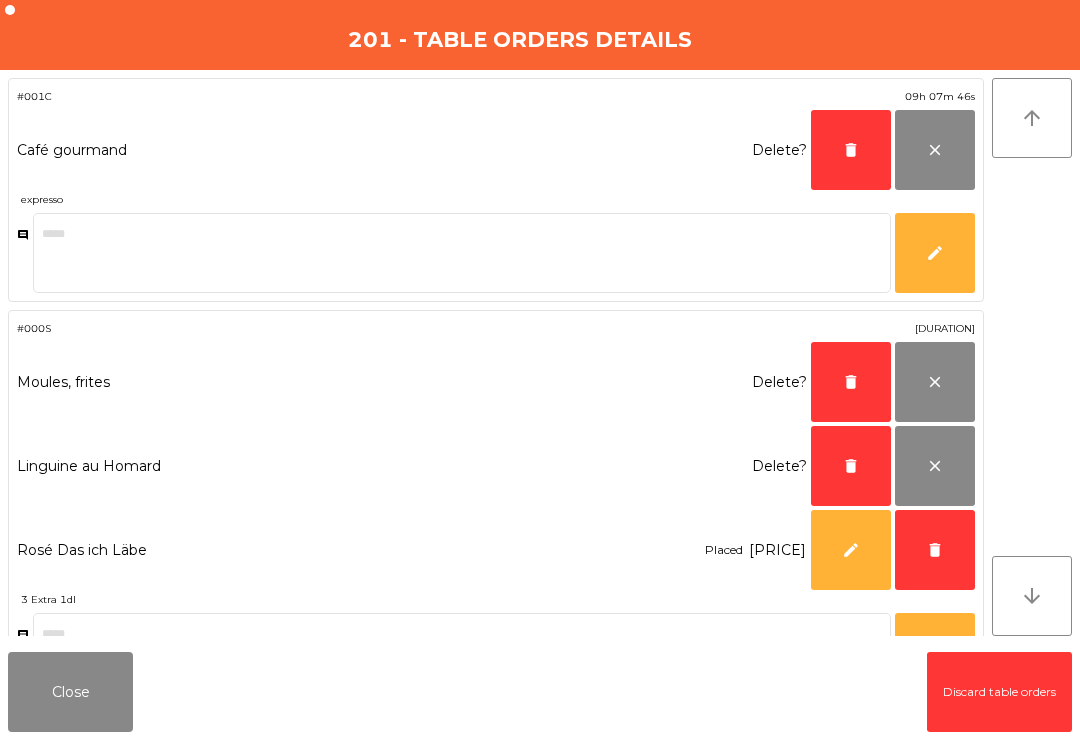 click on "delete" 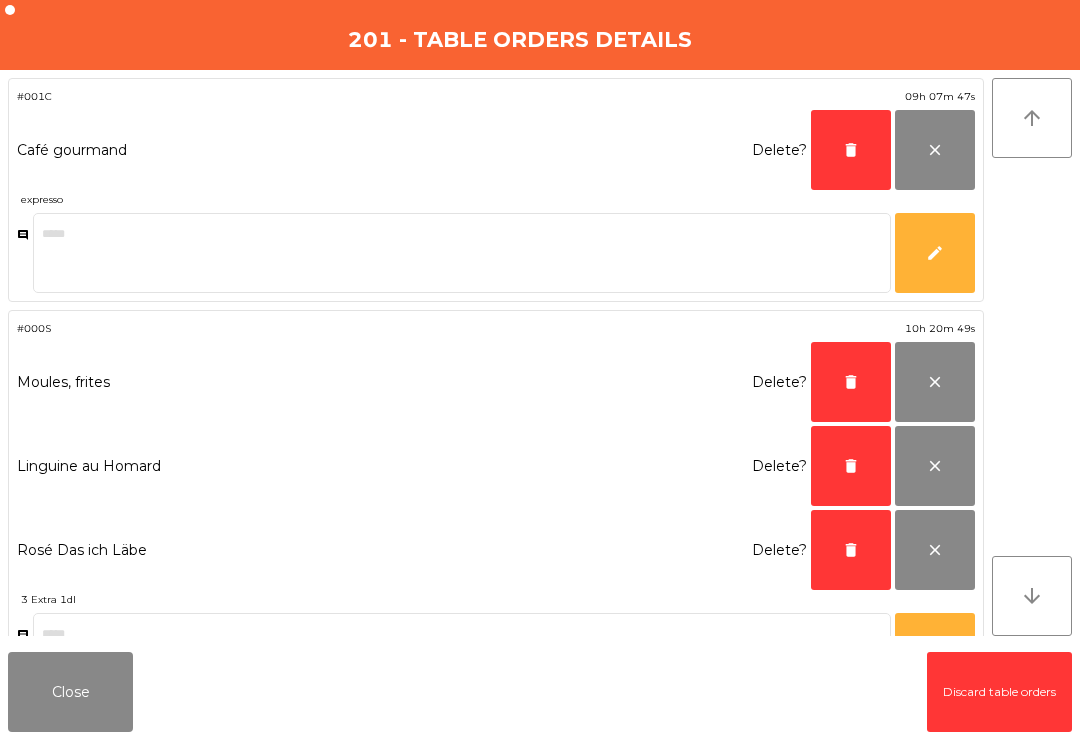 click on "delete" 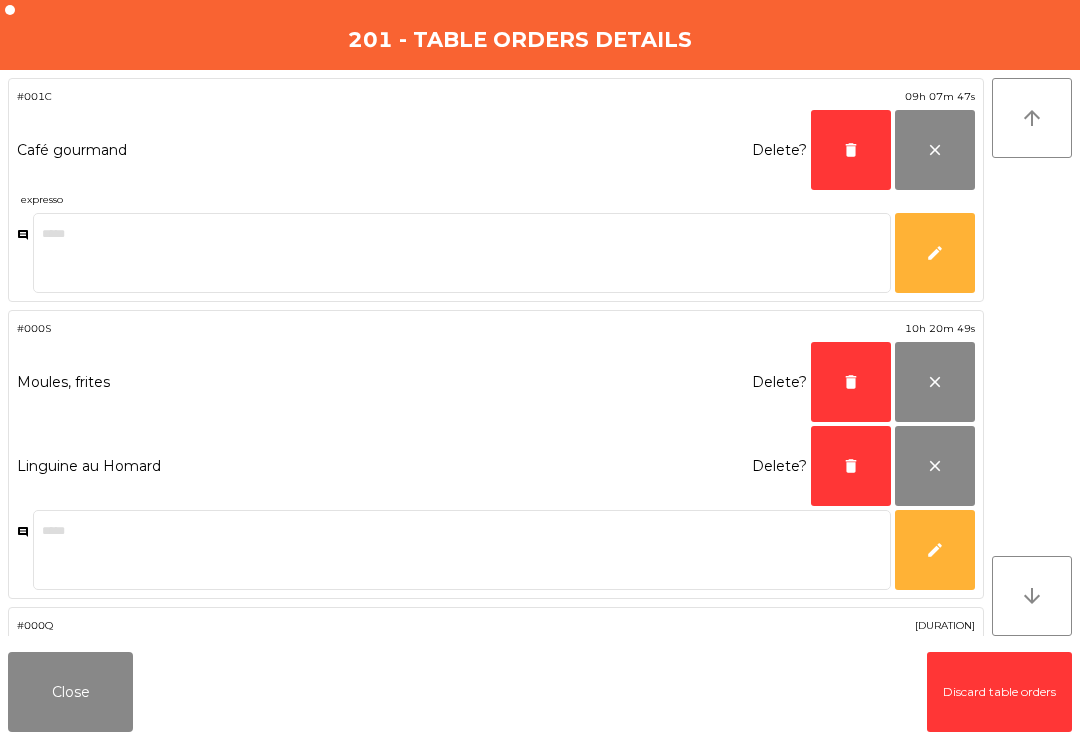click on "delete" 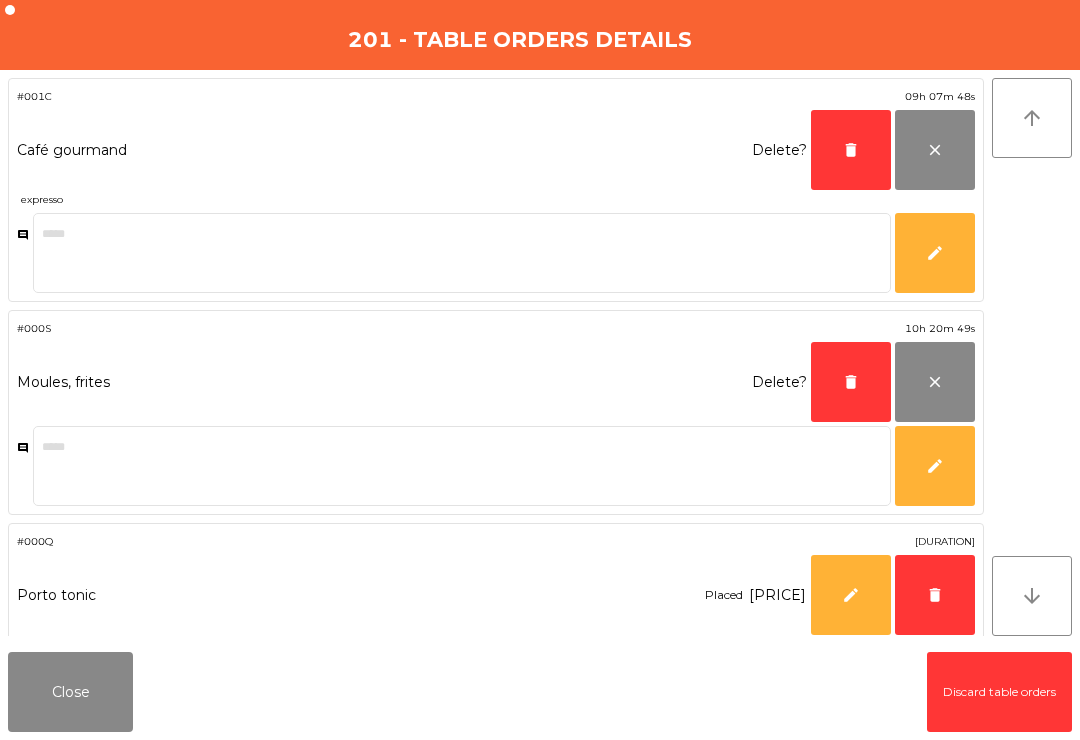 click on "delete" 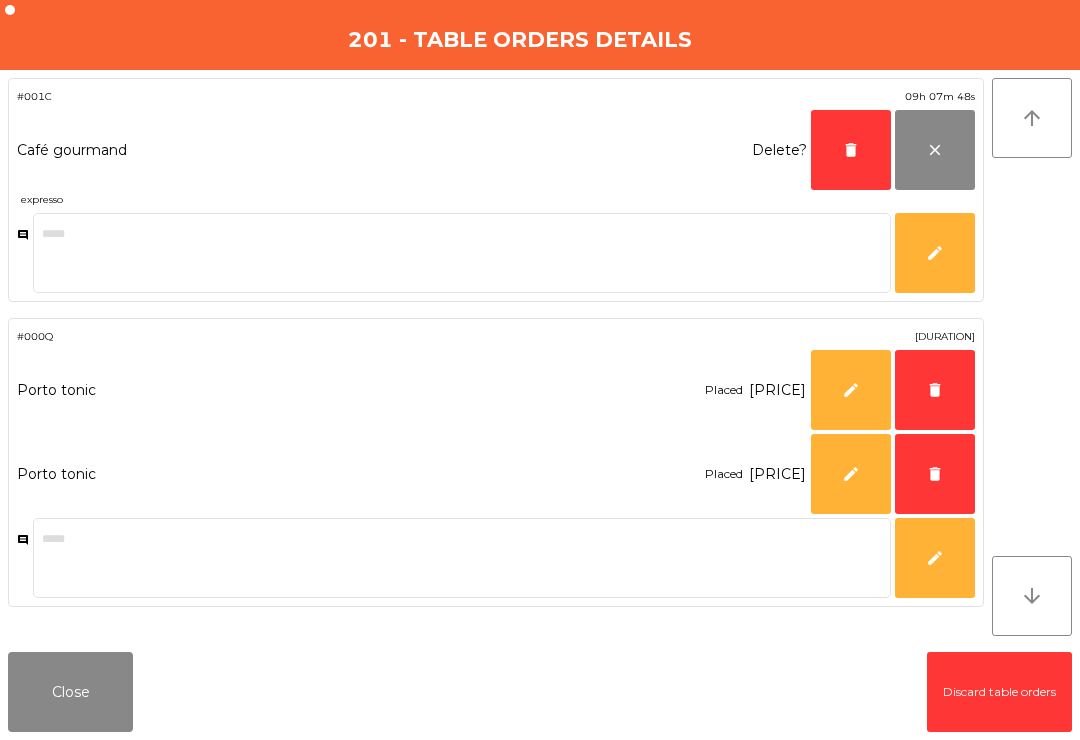 click on "delete" 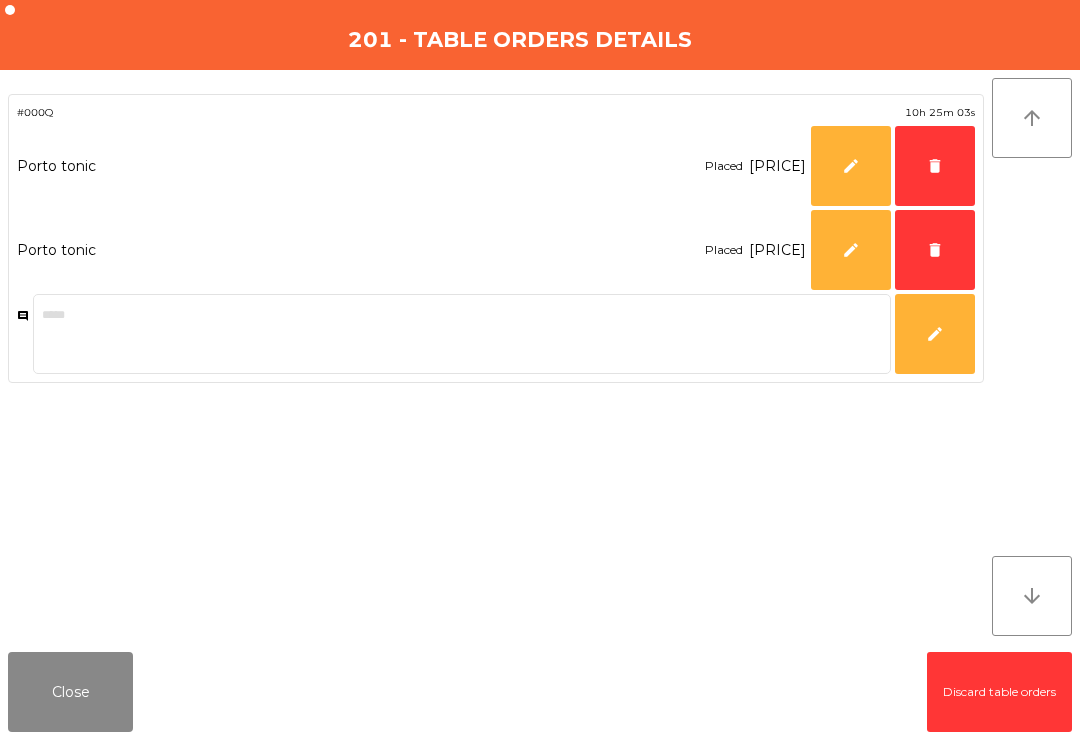 click on "delete" 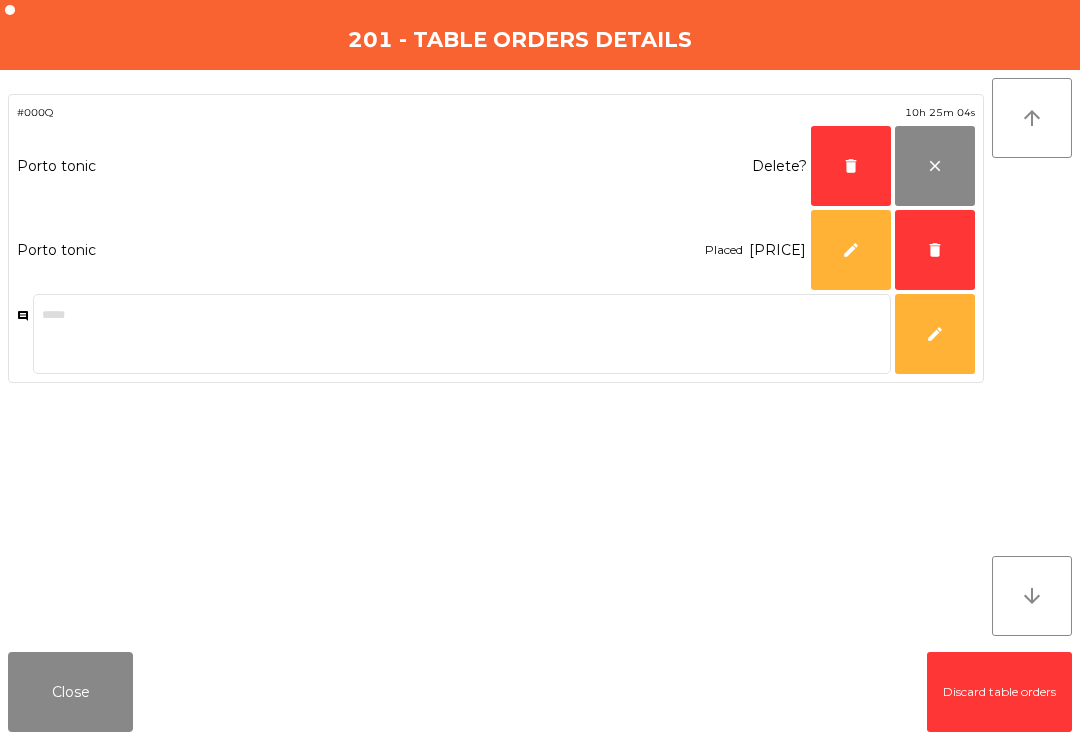 click on "delete" 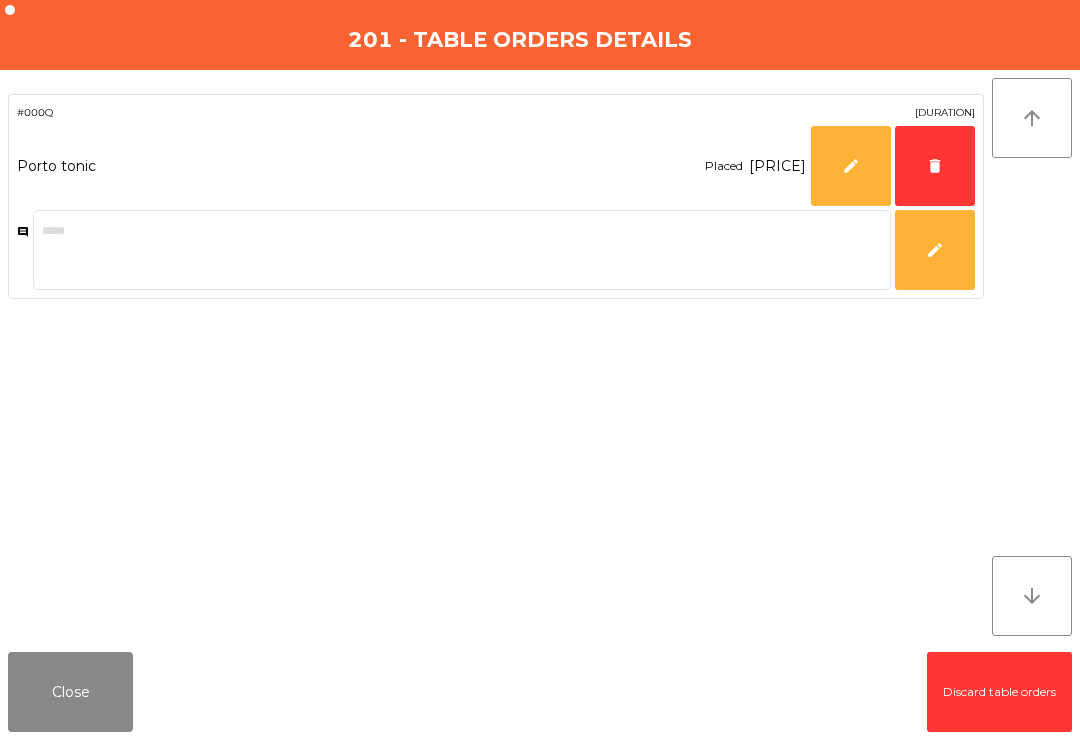 click on "delete" 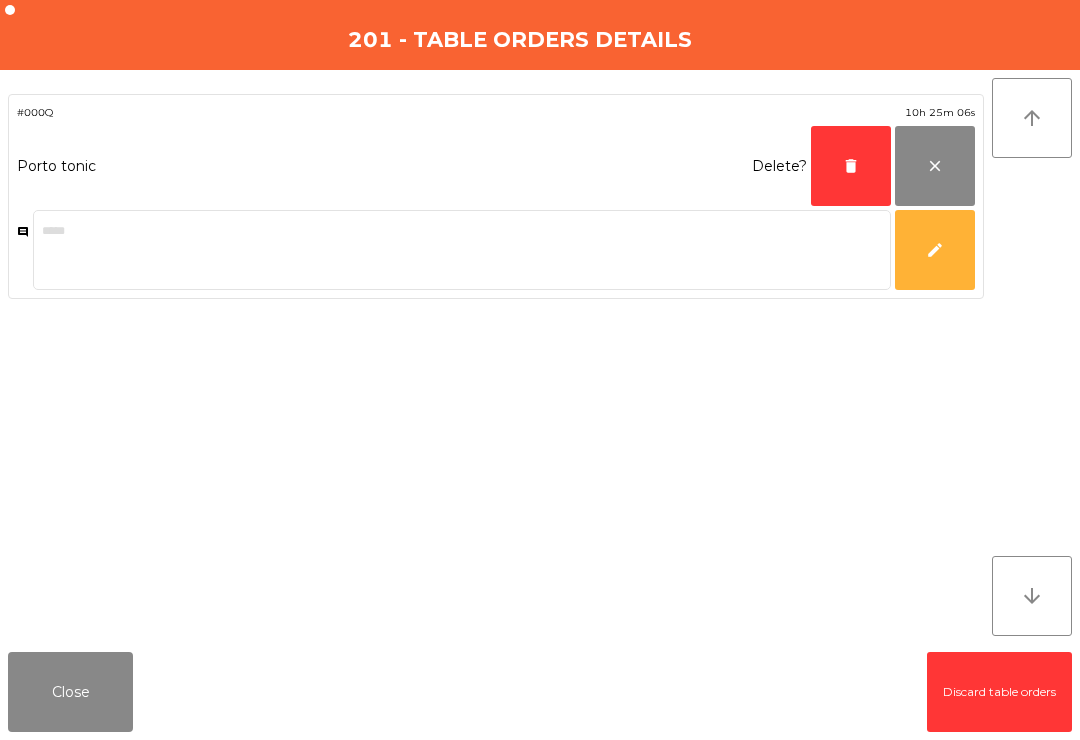 click on "delete" 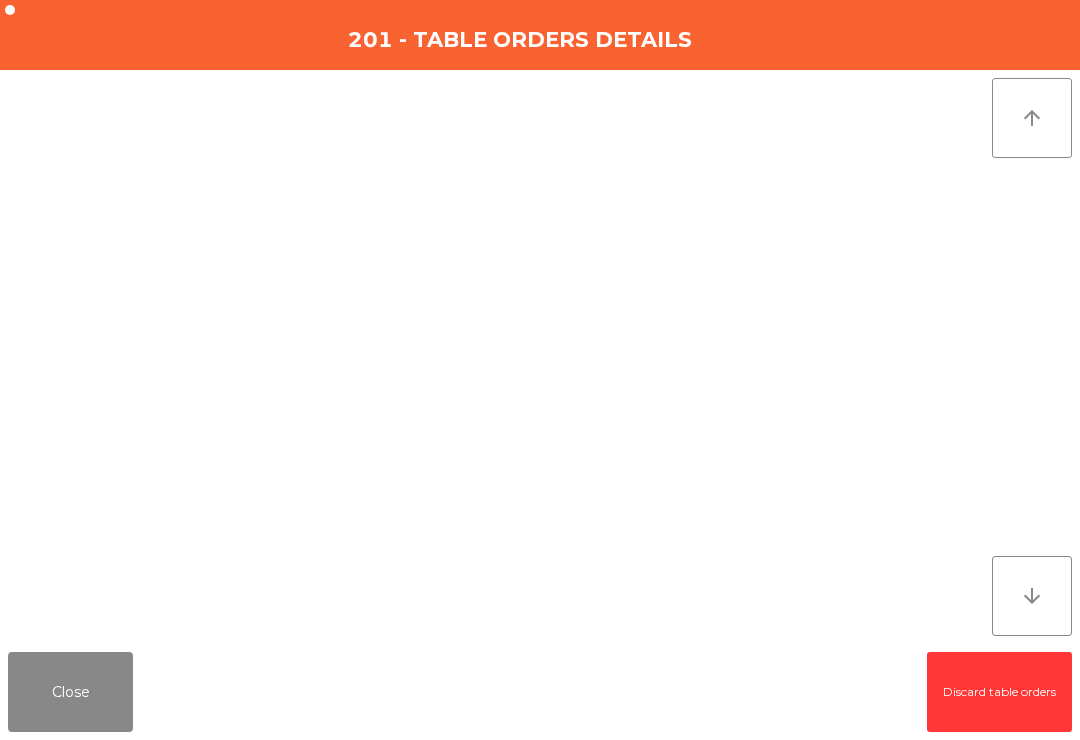 click on "Close" 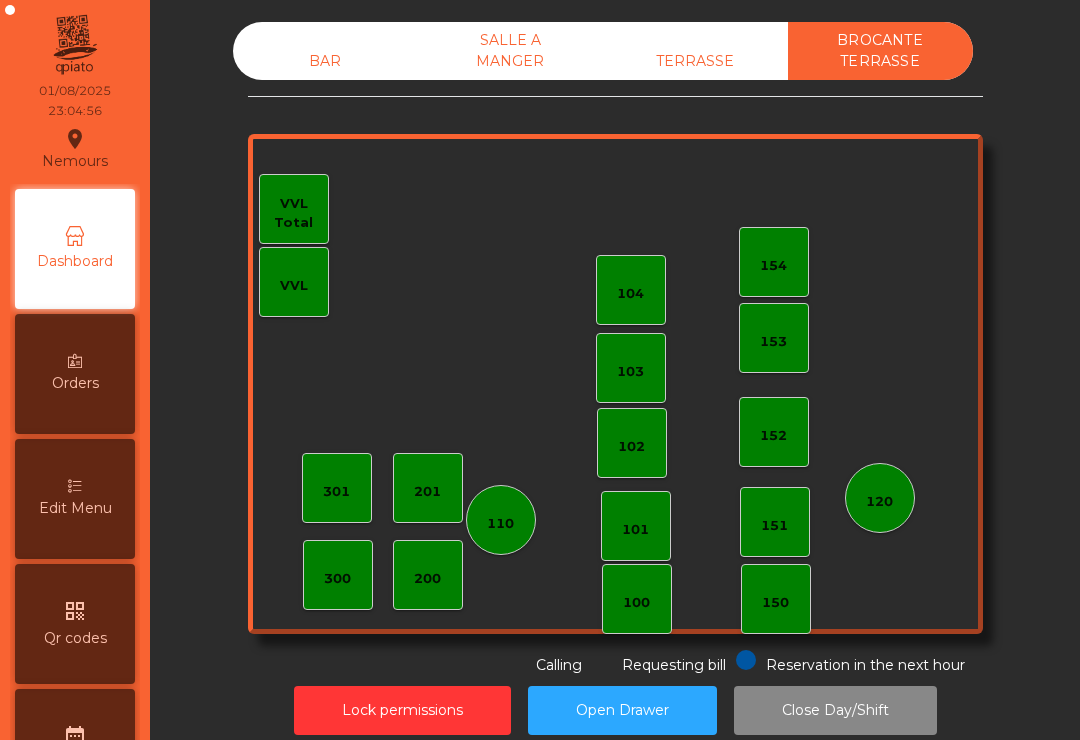 click on "Lock permissions" 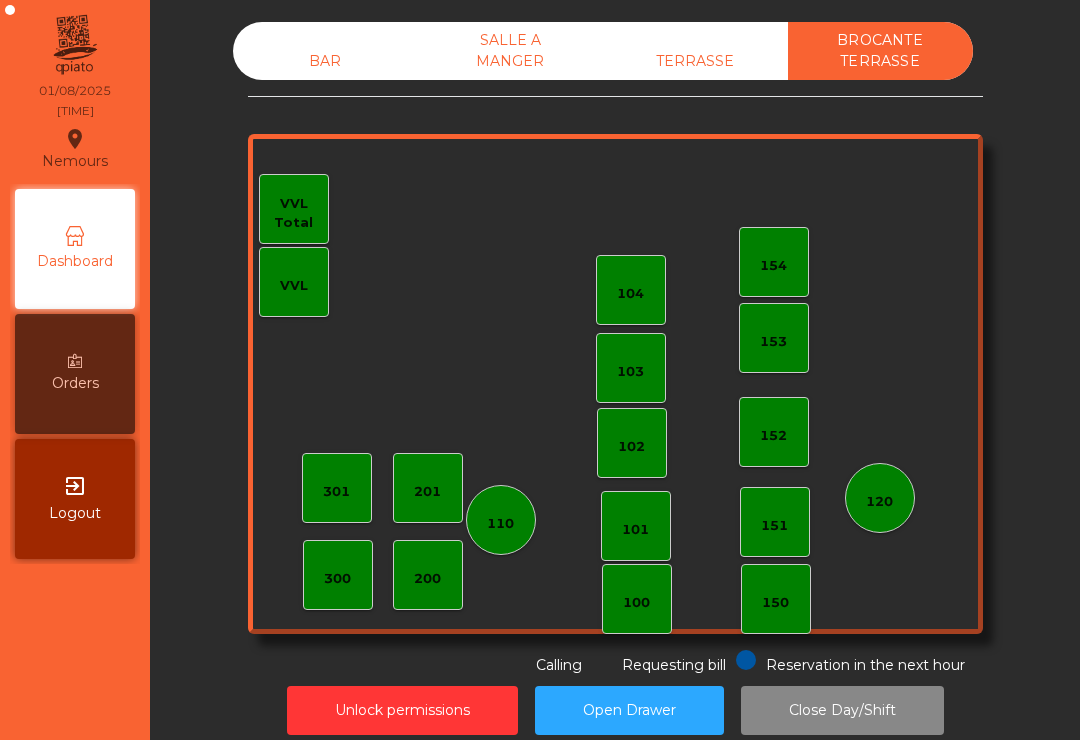 click on "TERRASSE" 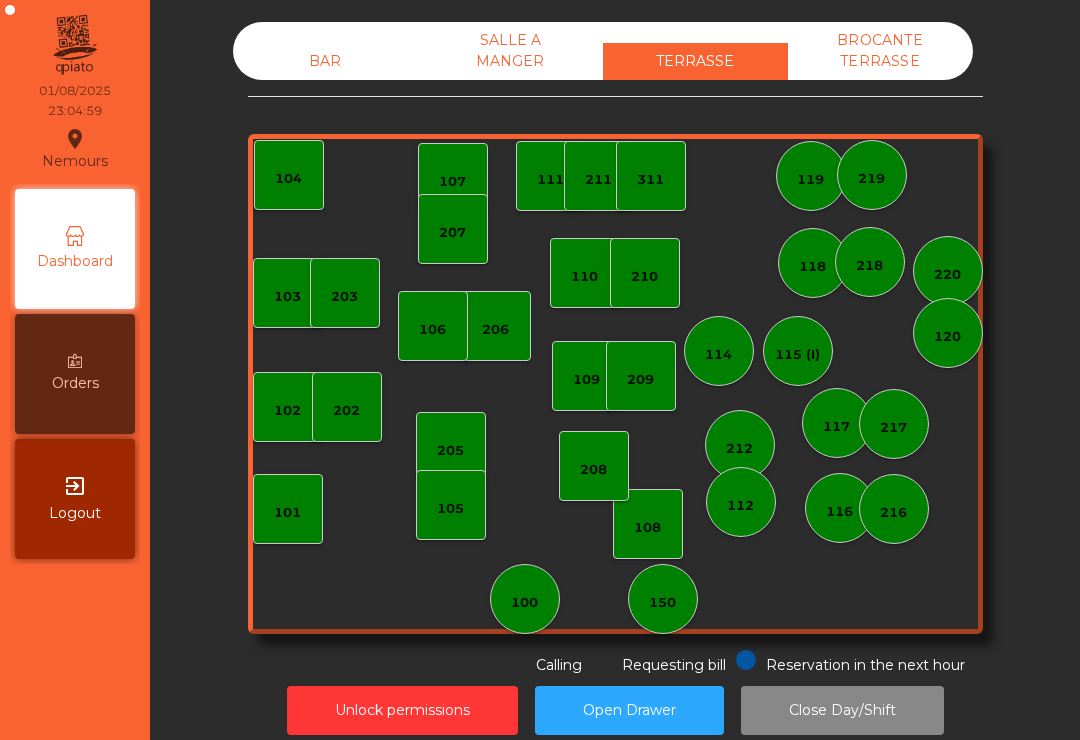 click on "SALLE A MANGER" 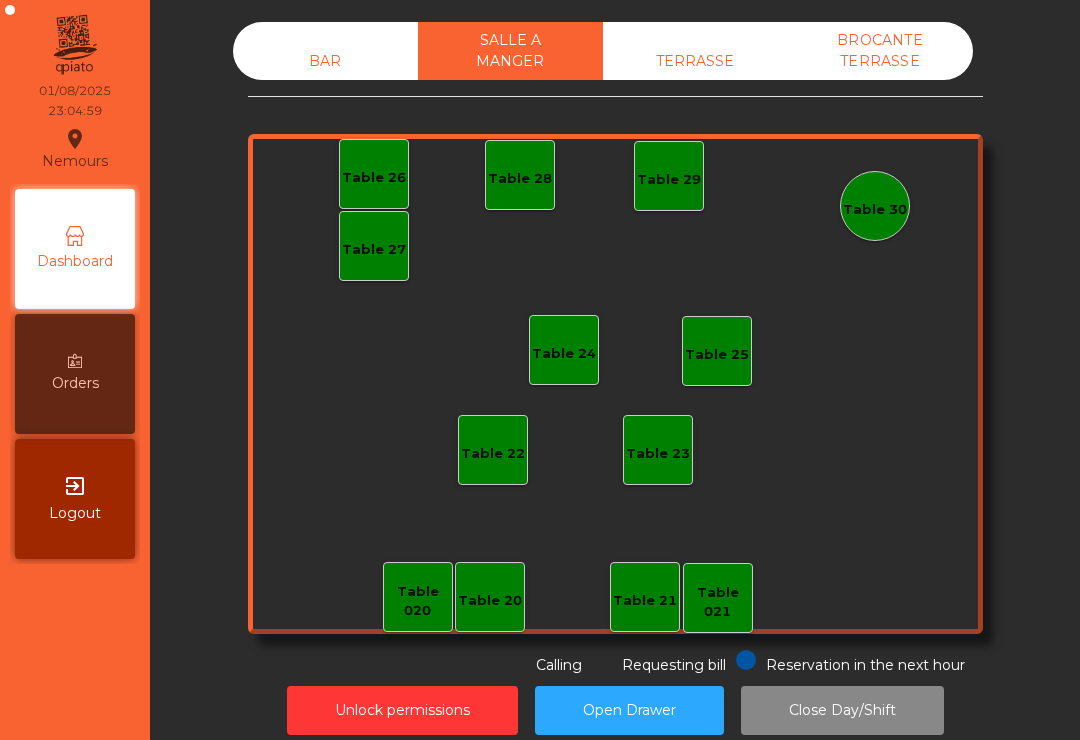 click on "BAR" 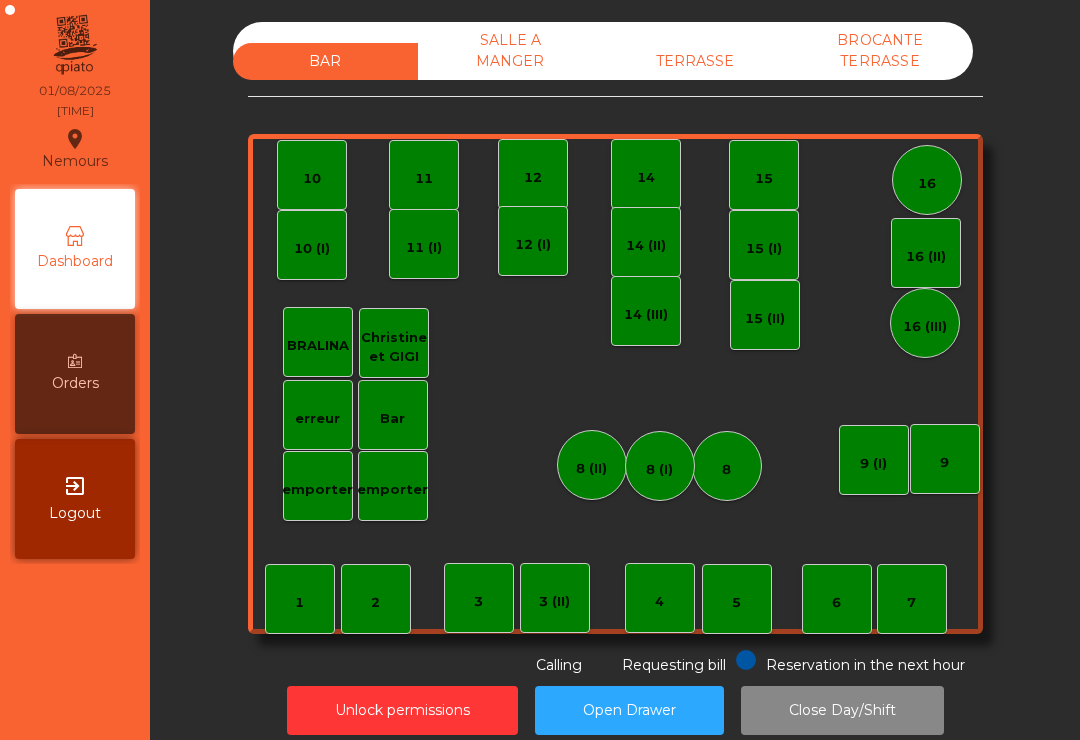 click on "Close Day/Shift" 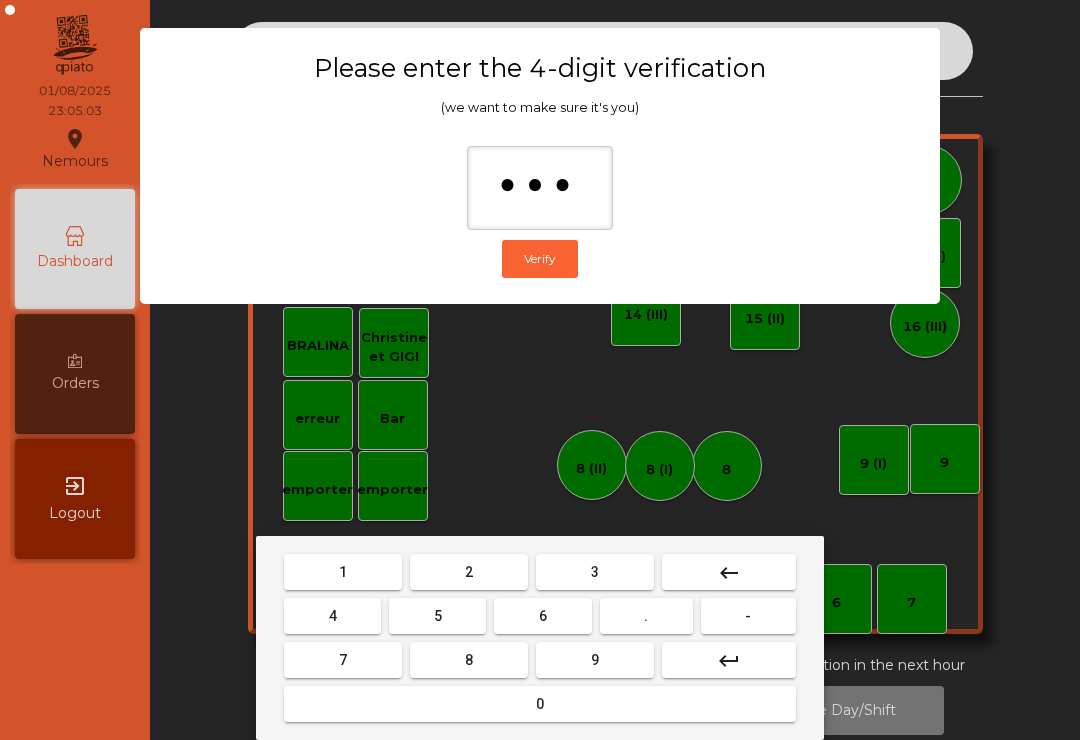 type on "****" 